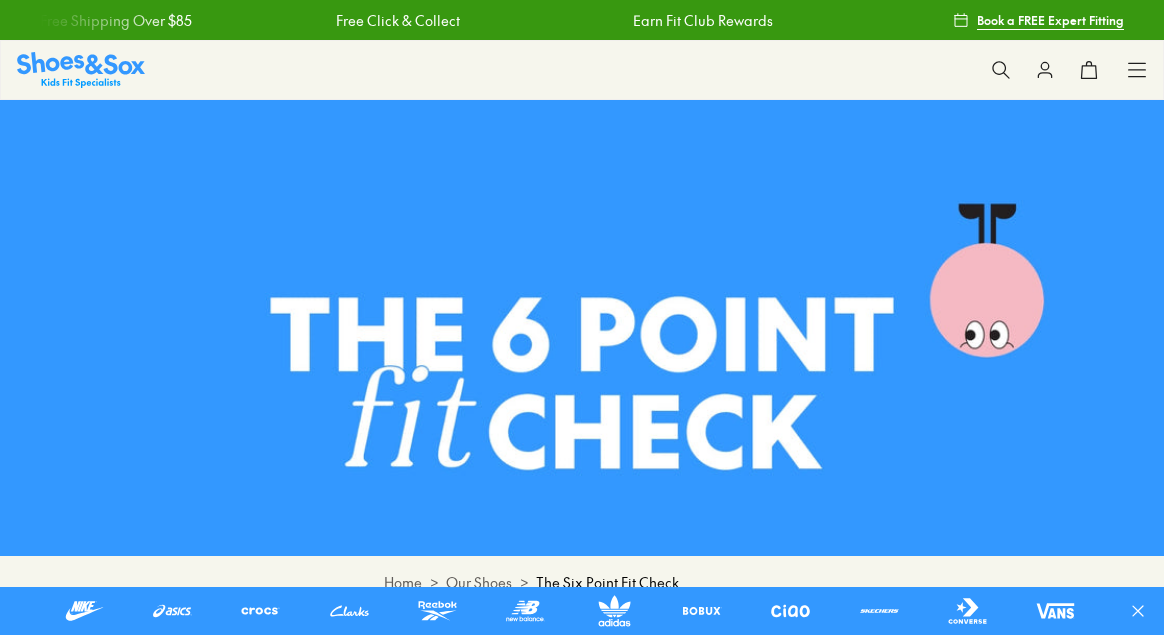 scroll, scrollTop: 0, scrollLeft: 0, axis: both 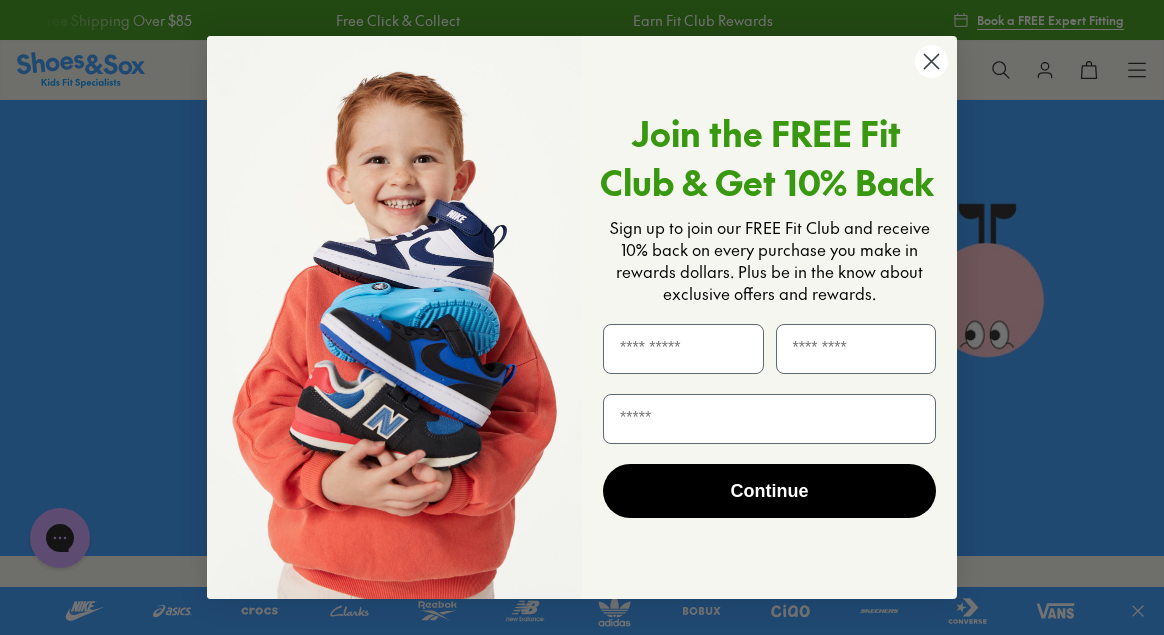 click 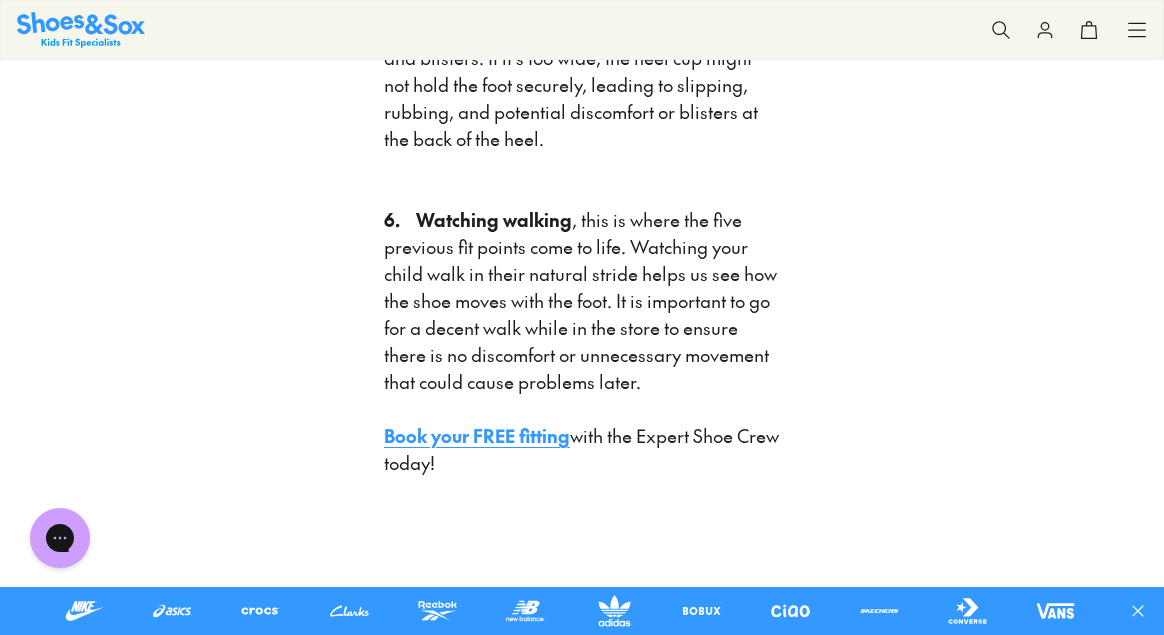 scroll, scrollTop: 2900, scrollLeft: 0, axis: vertical 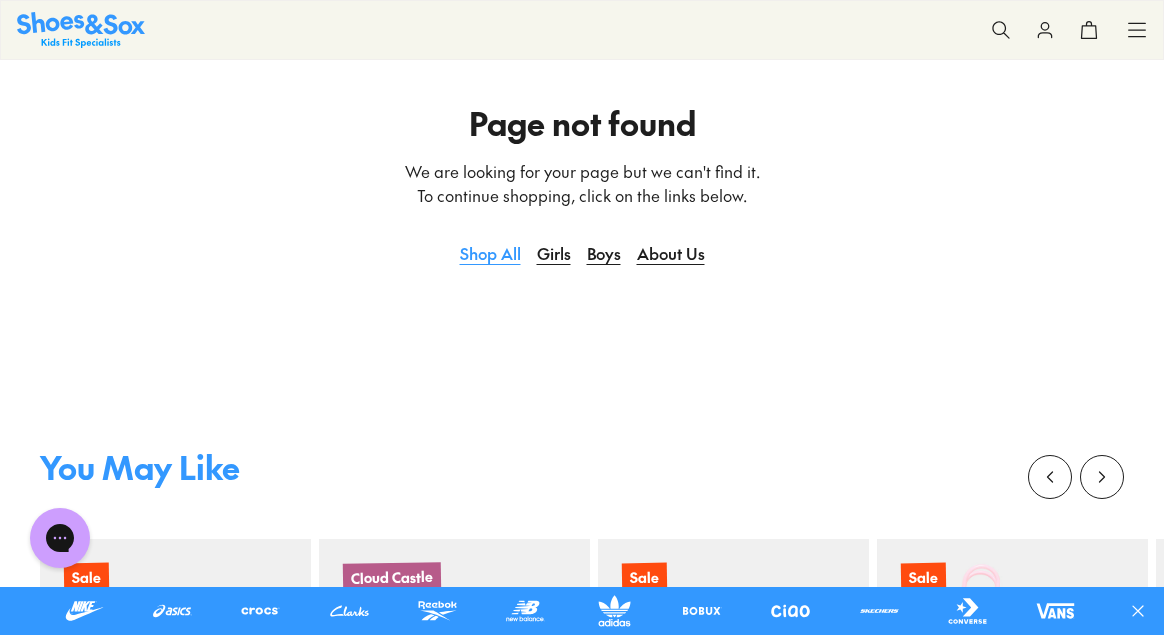 click on "Shop All" at bounding box center (490, 253) 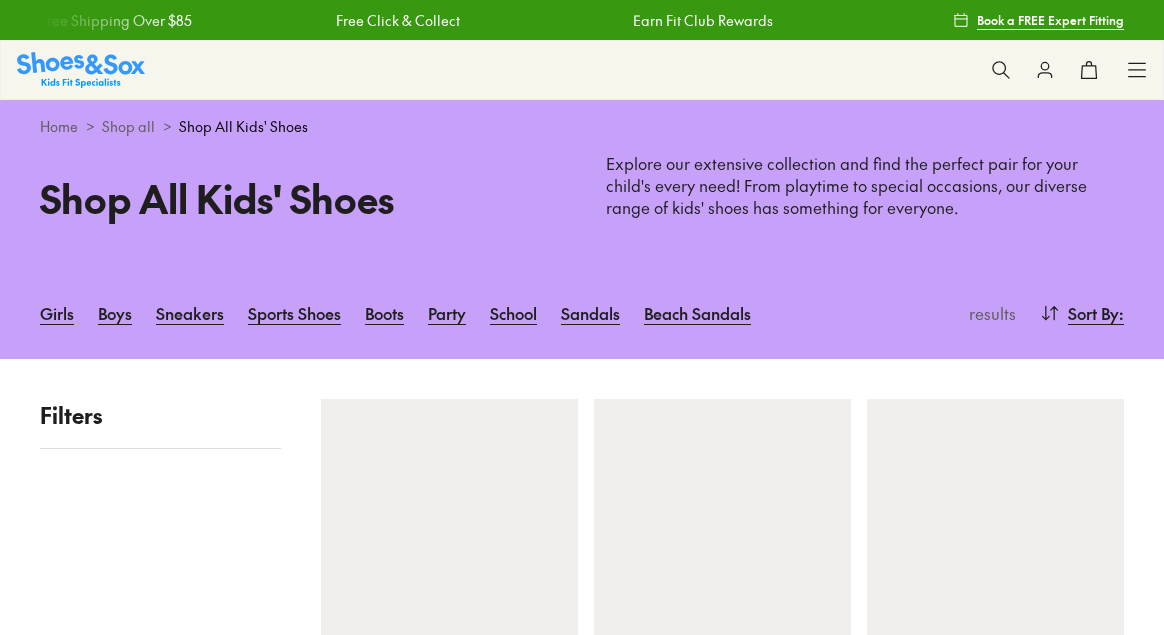 scroll, scrollTop: 0, scrollLeft: 0, axis: both 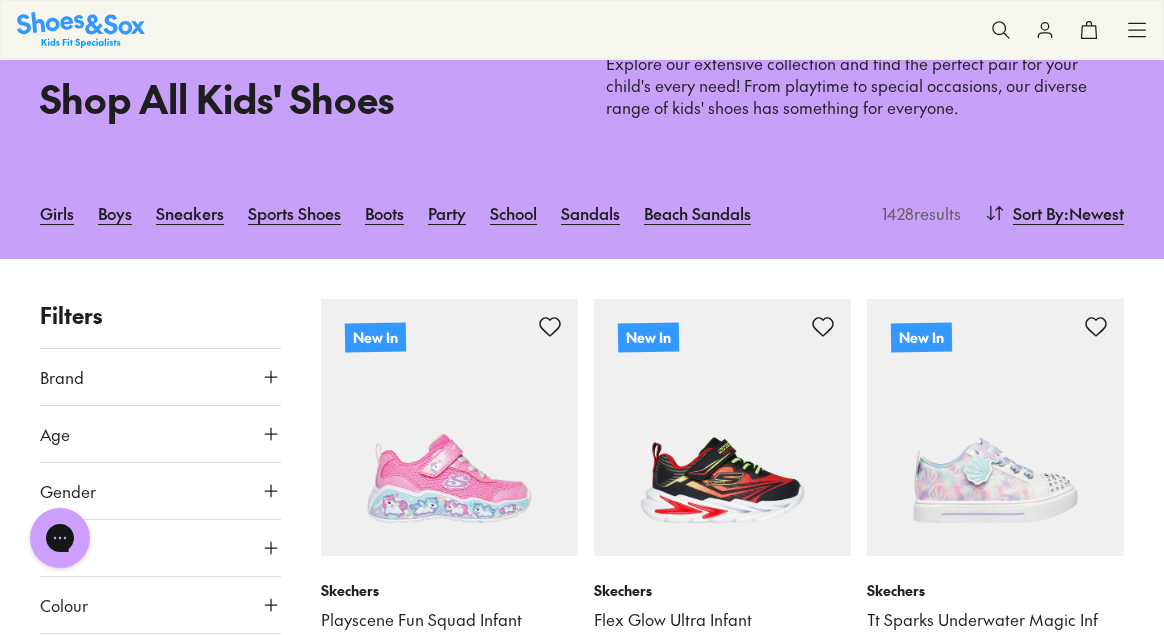 click 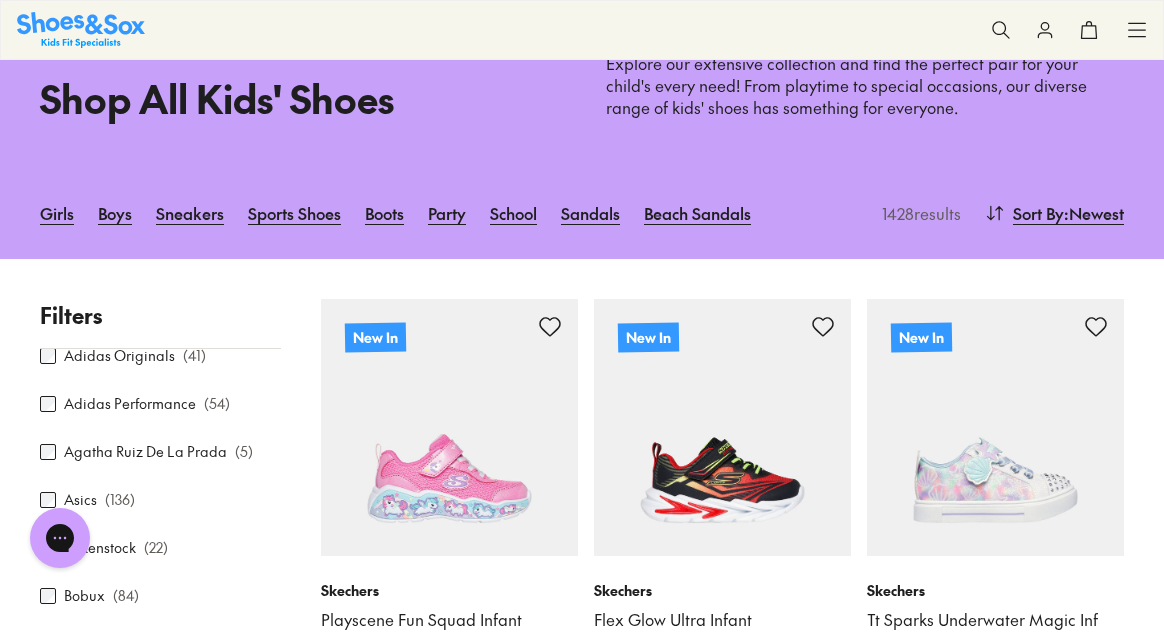 scroll, scrollTop: 100, scrollLeft: 0, axis: vertical 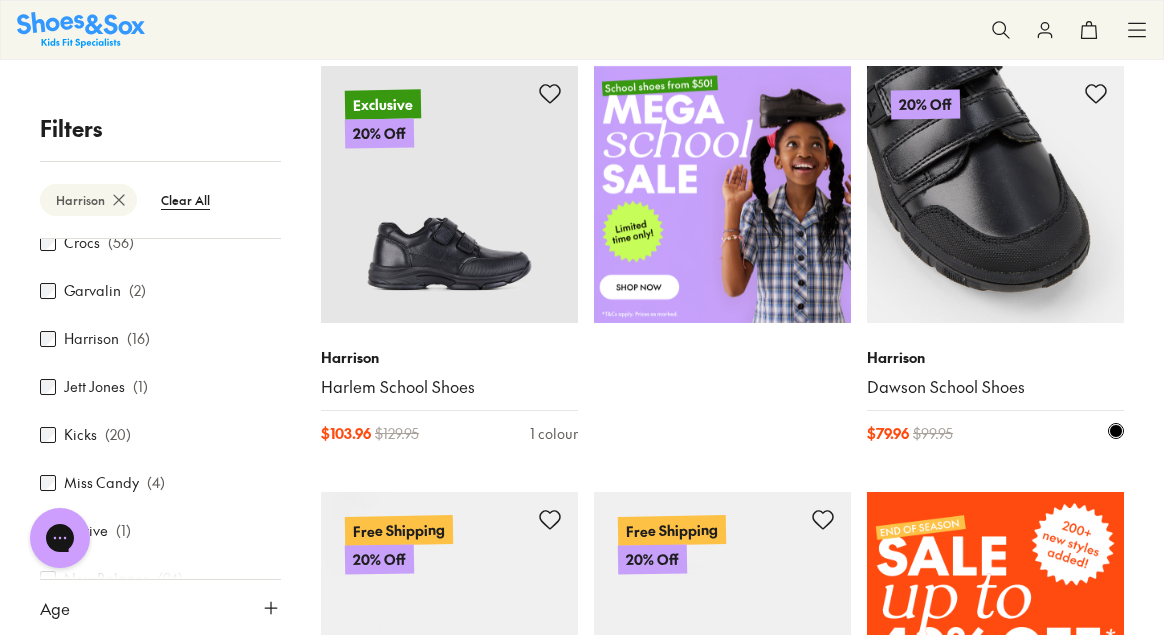click at bounding box center (995, 194) 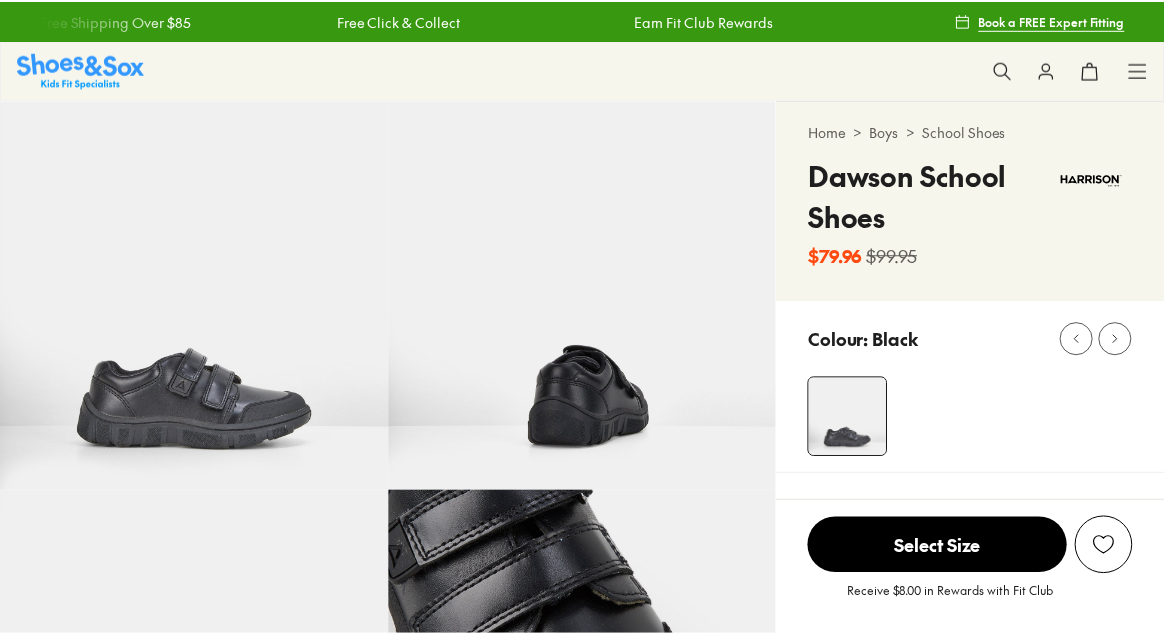 scroll, scrollTop: 0, scrollLeft: 0, axis: both 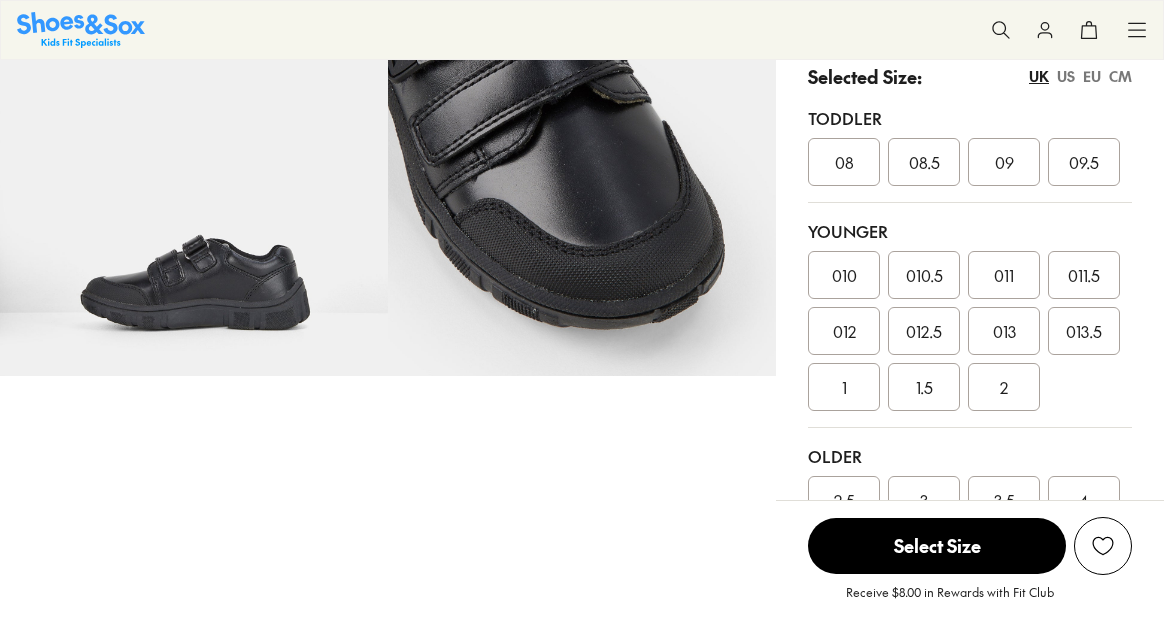 select on "*" 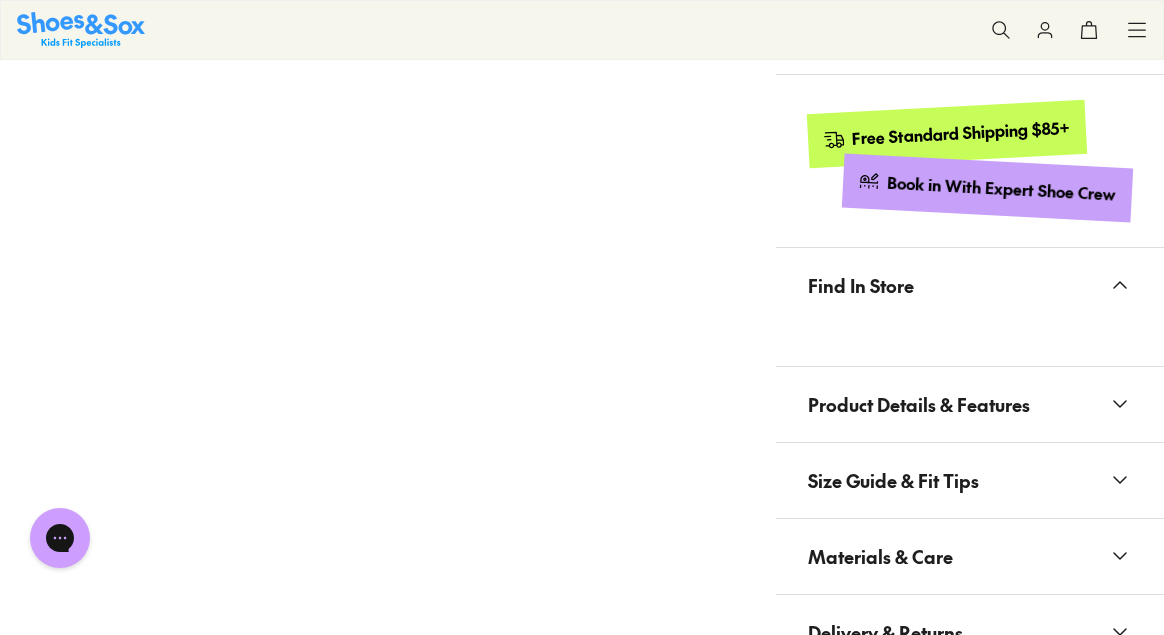 scroll, scrollTop: 1400, scrollLeft: 0, axis: vertical 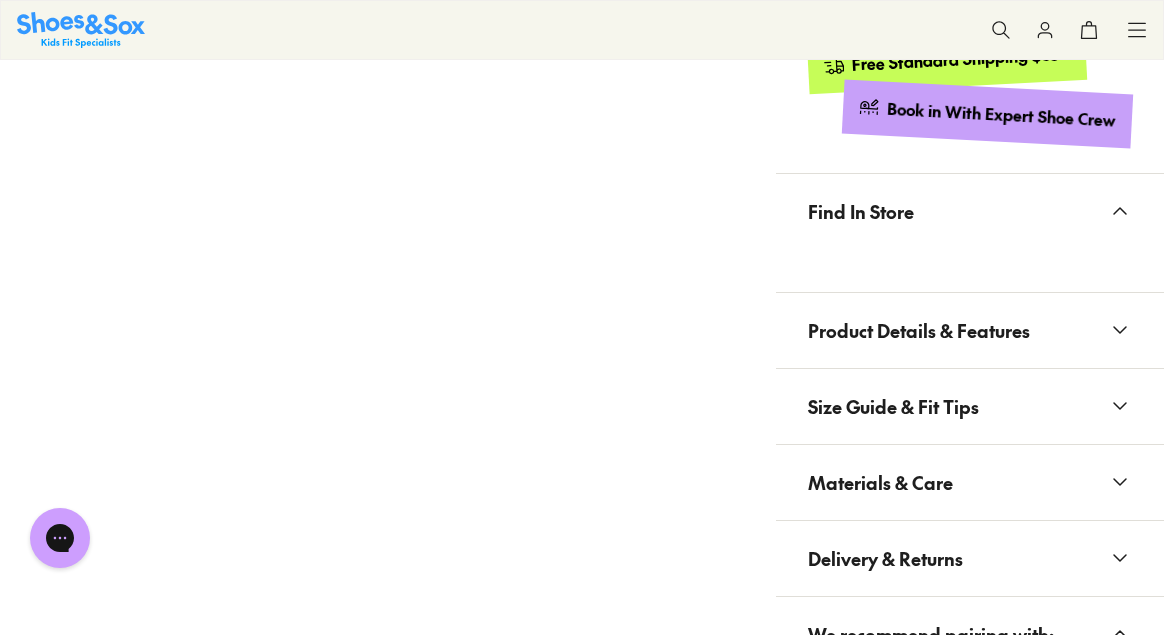 click on "Product Details & Features" at bounding box center (919, 330) 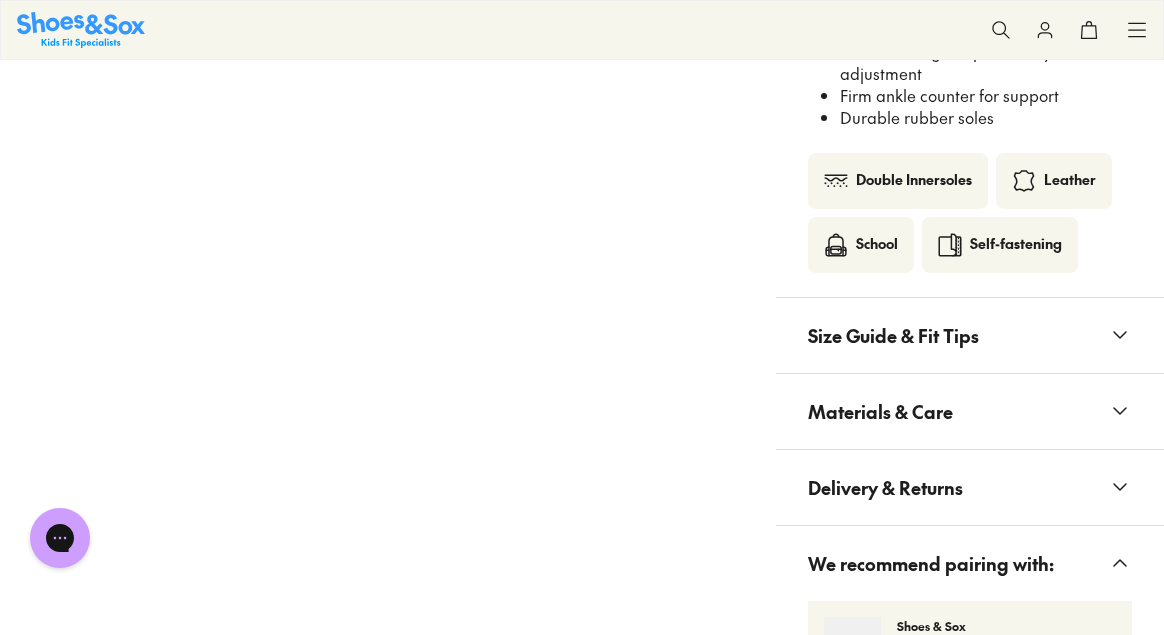 scroll, scrollTop: 2000, scrollLeft: 0, axis: vertical 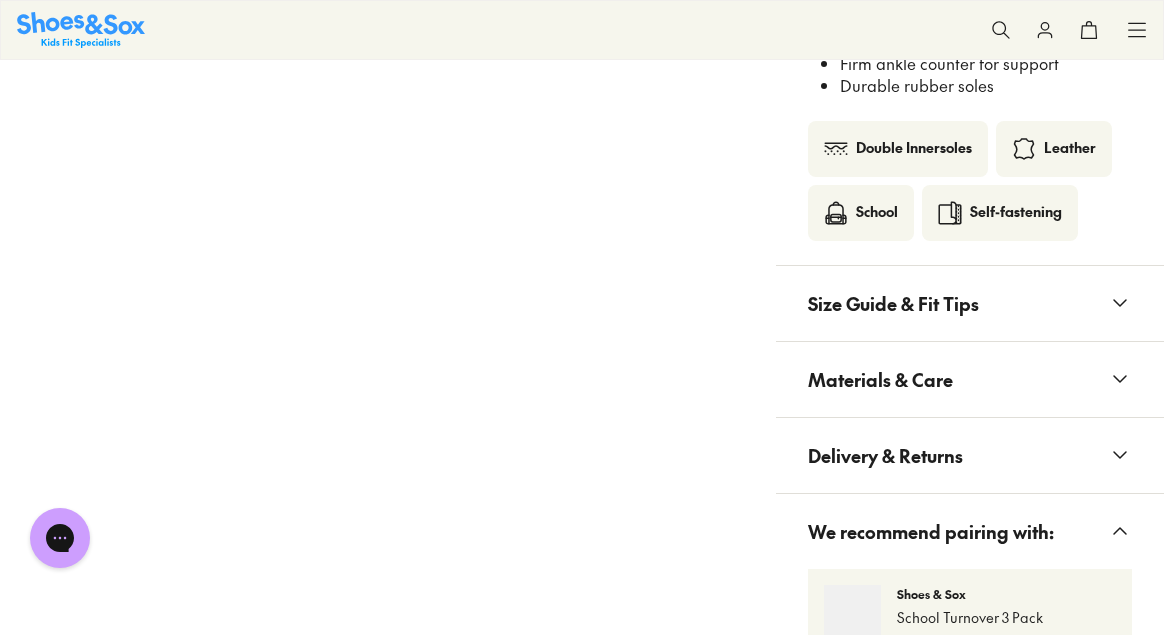 click on "Size Guide & Fit Tips" at bounding box center [893, 303] 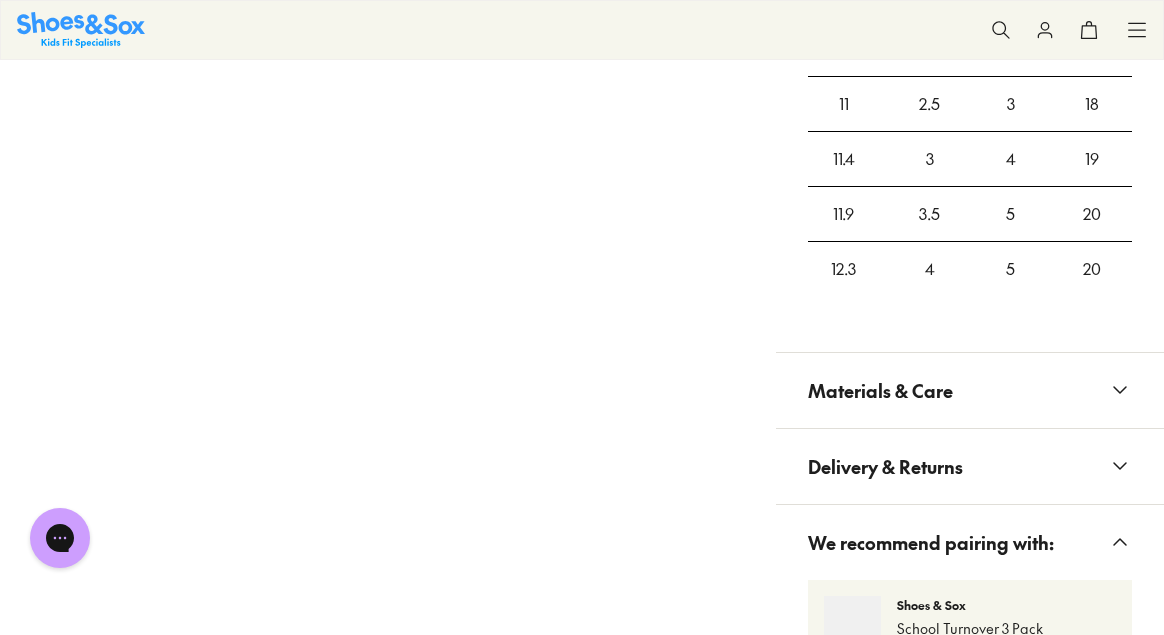 scroll, scrollTop: 2700, scrollLeft: 0, axis: vertical 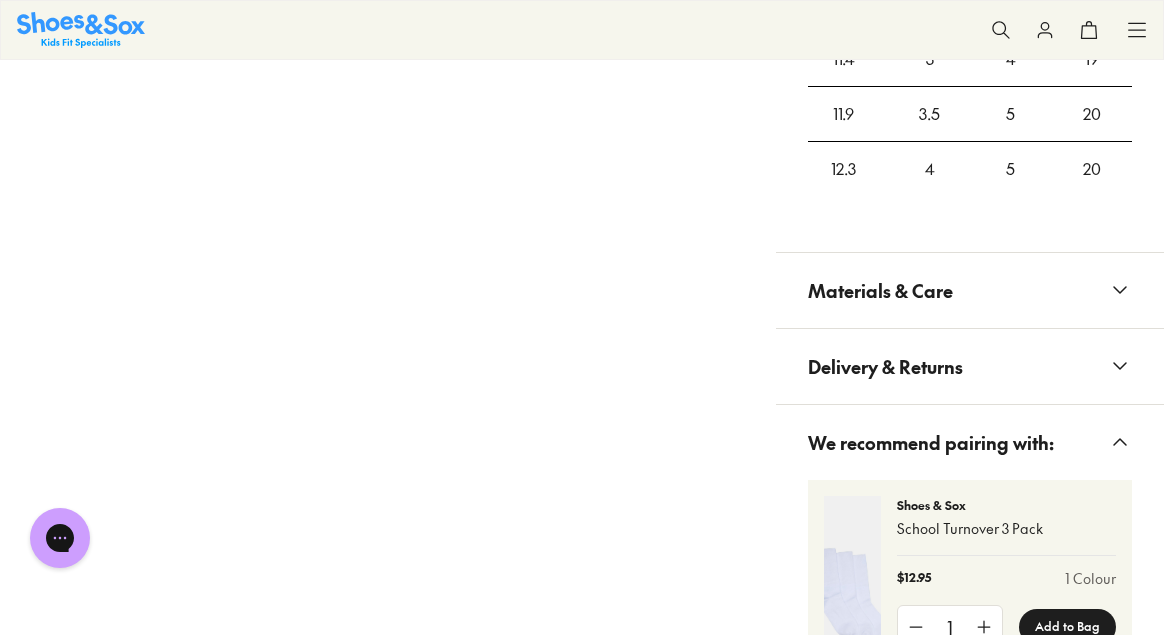 click on "Materials & Care" at bounding box center [880, 290] 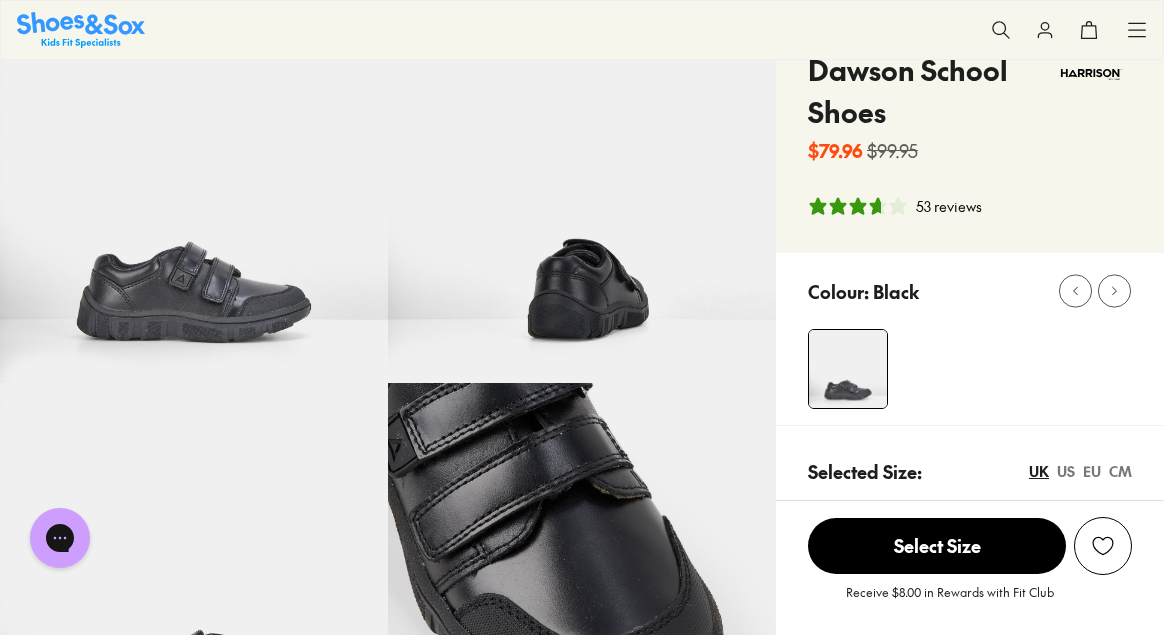 scroll, scrollTop: 0, scrollLeft: 0, axis: both 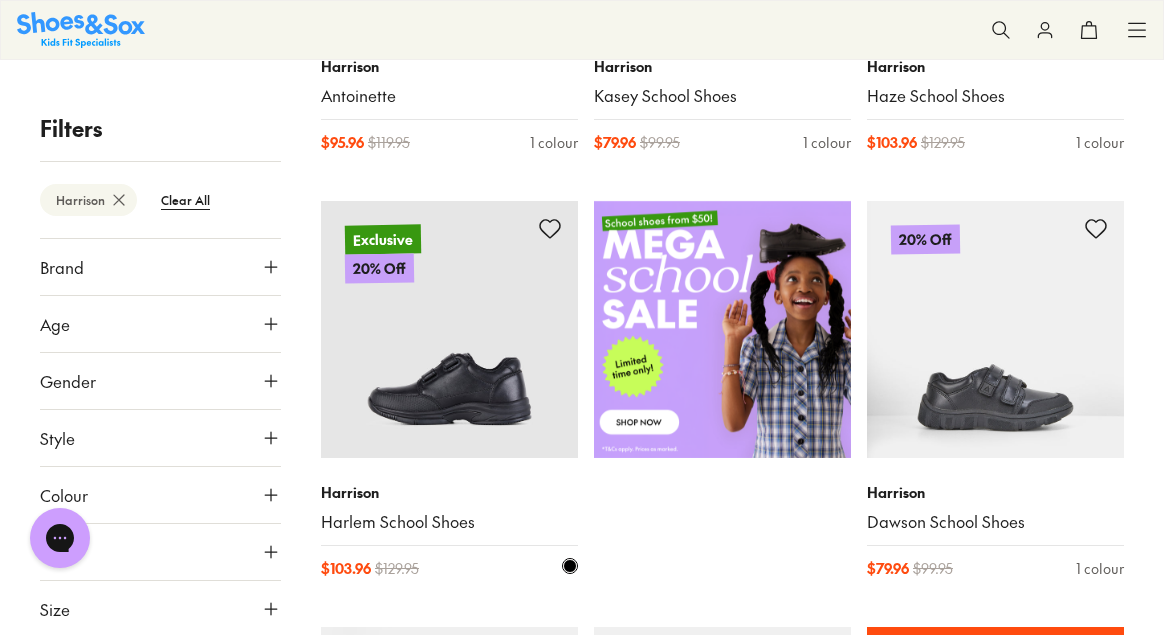 click at bounding box center [449, 329] 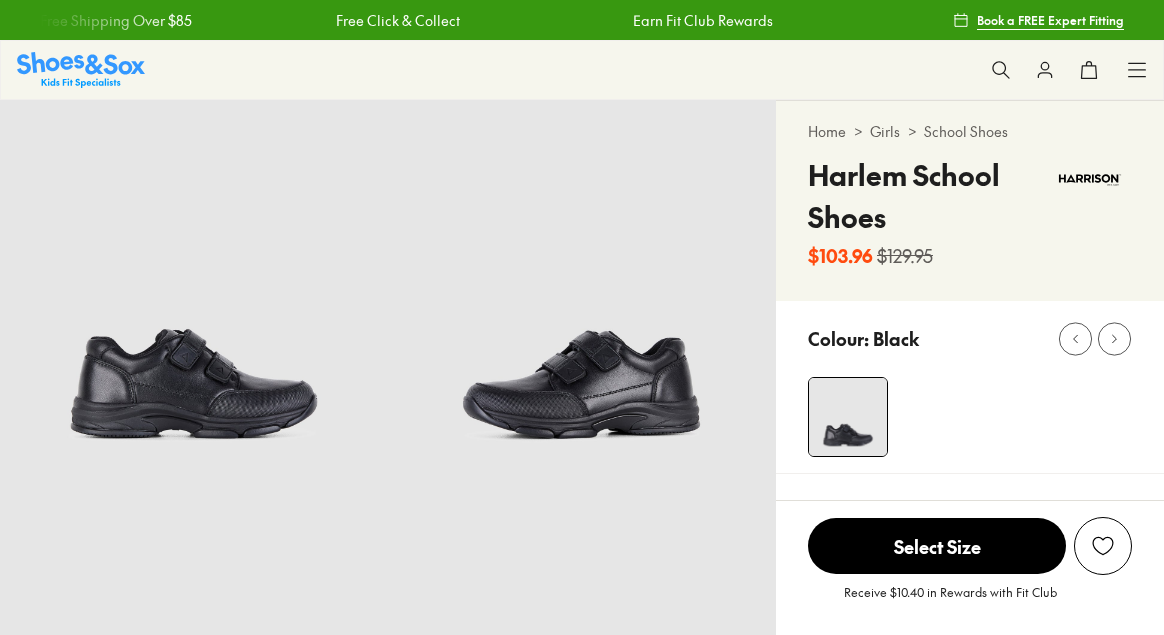scroll, scrollTop: 0, scrollLeft: 0, axis: both 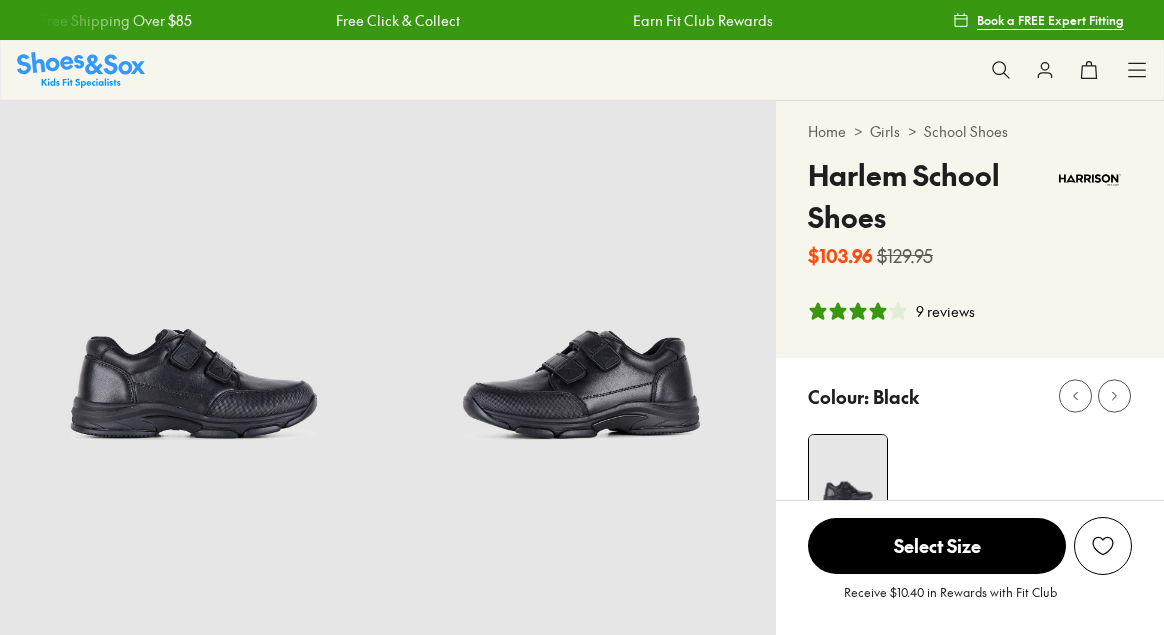 select on "*" 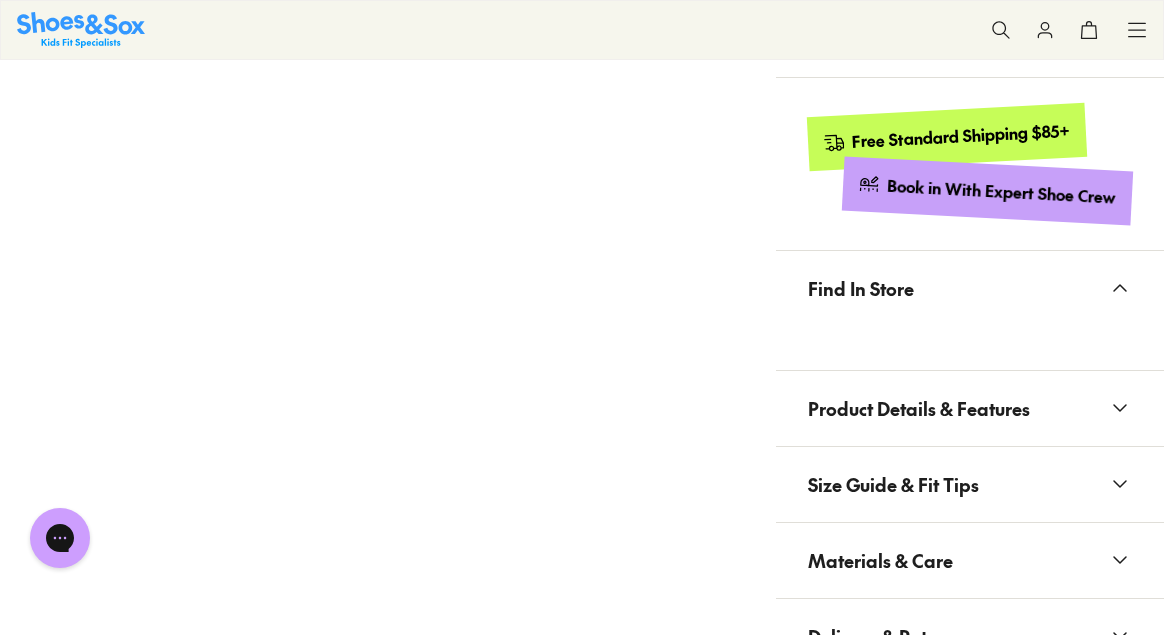 scroll, scrollTop: 1400, scrollLeft: 0, axis: vertical 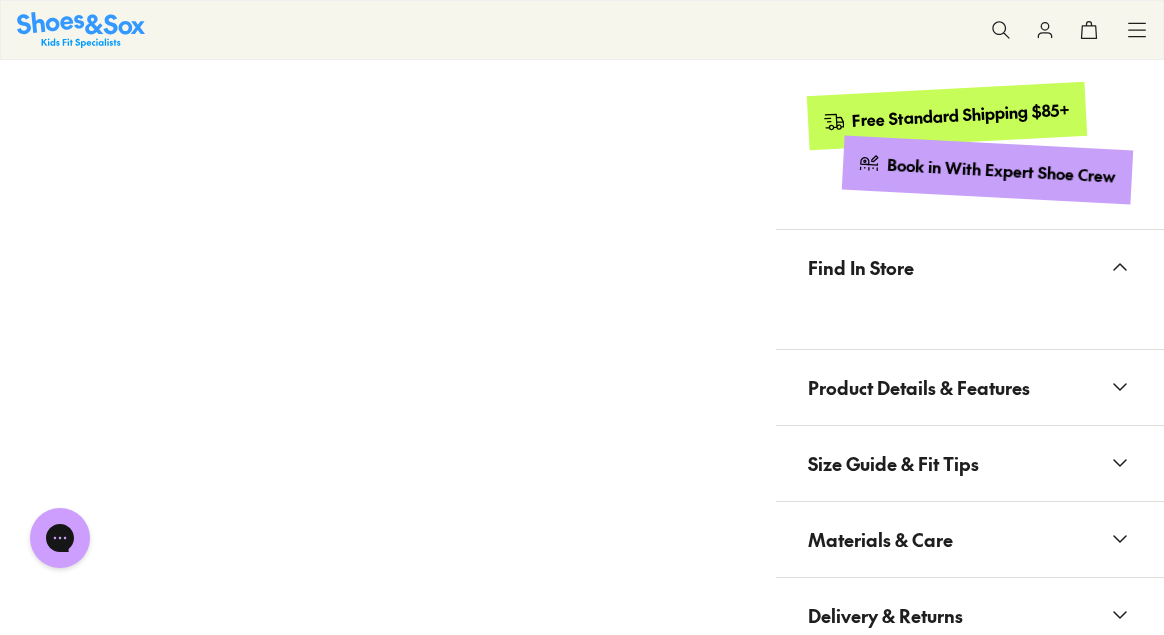 click on "Product Details & Features" at bounding box center (919, 387) 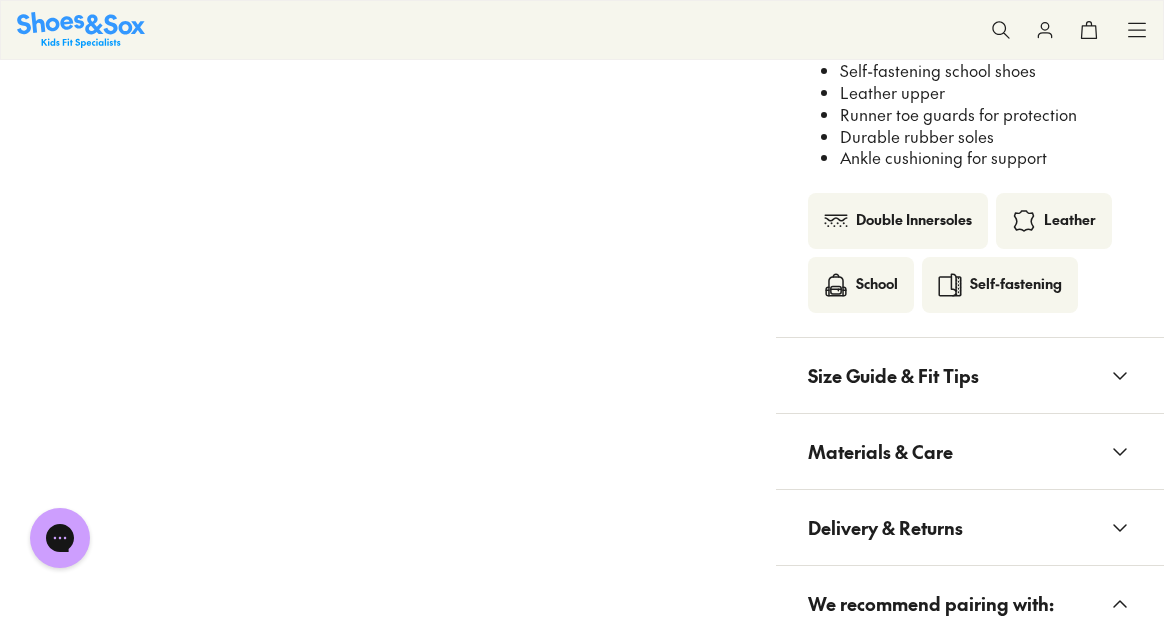 scroll, scrollTop: 1800, scrollLeft: 0, axis: vertical 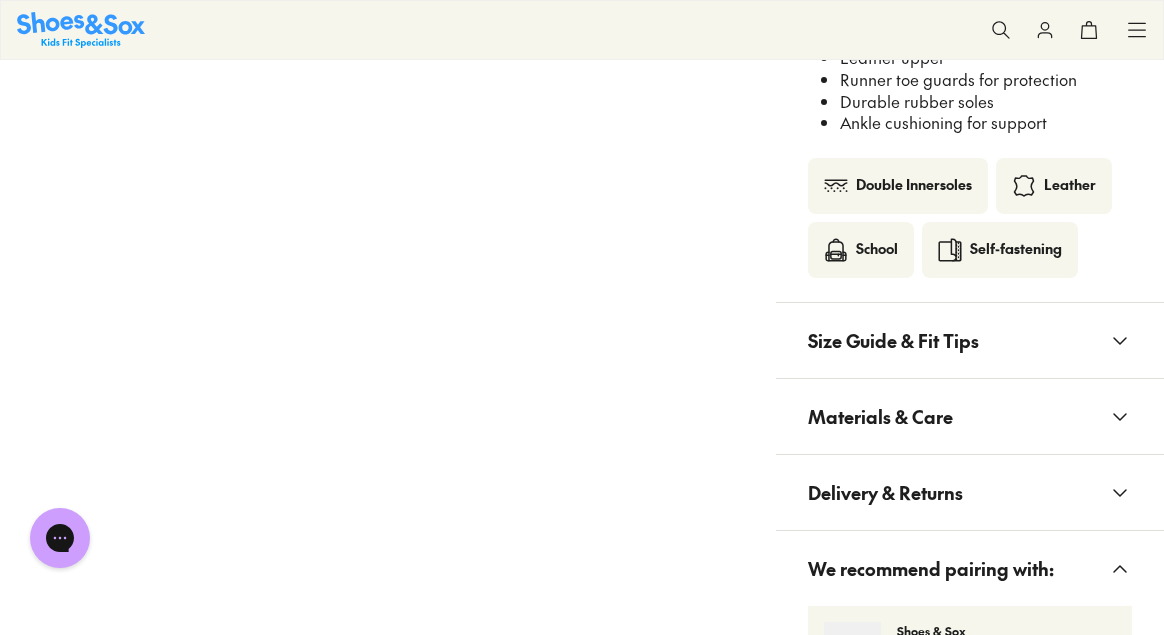 click on "Materials & Care" at bounding box center (880, 416) 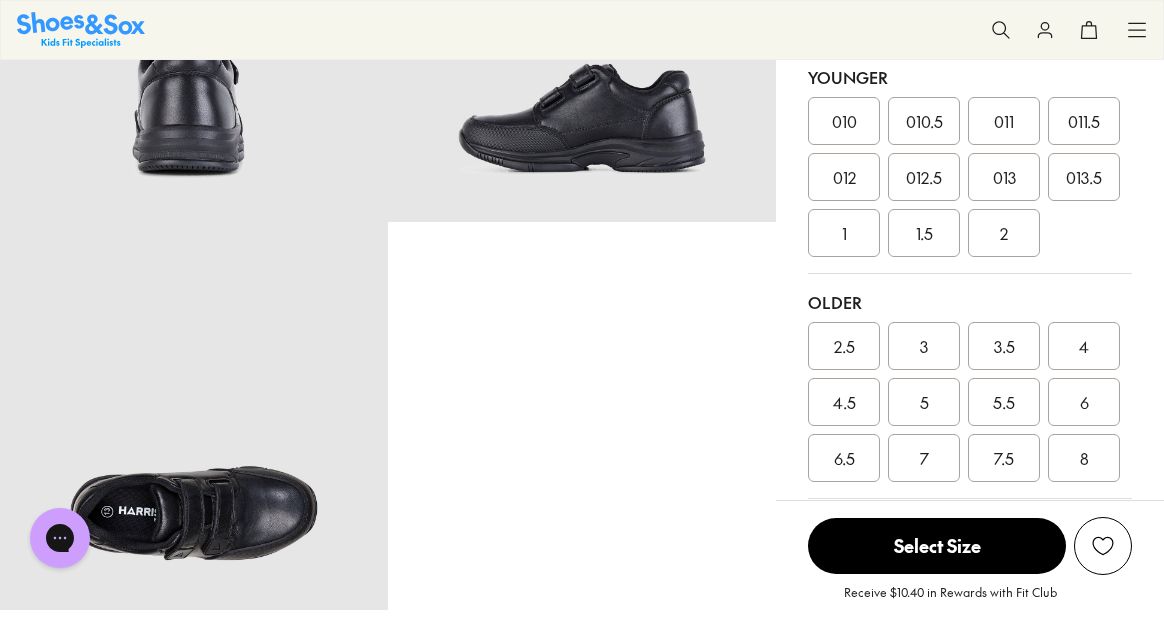 scroll, scrollTop: 500, scrollLeft: 0, axis: vertical 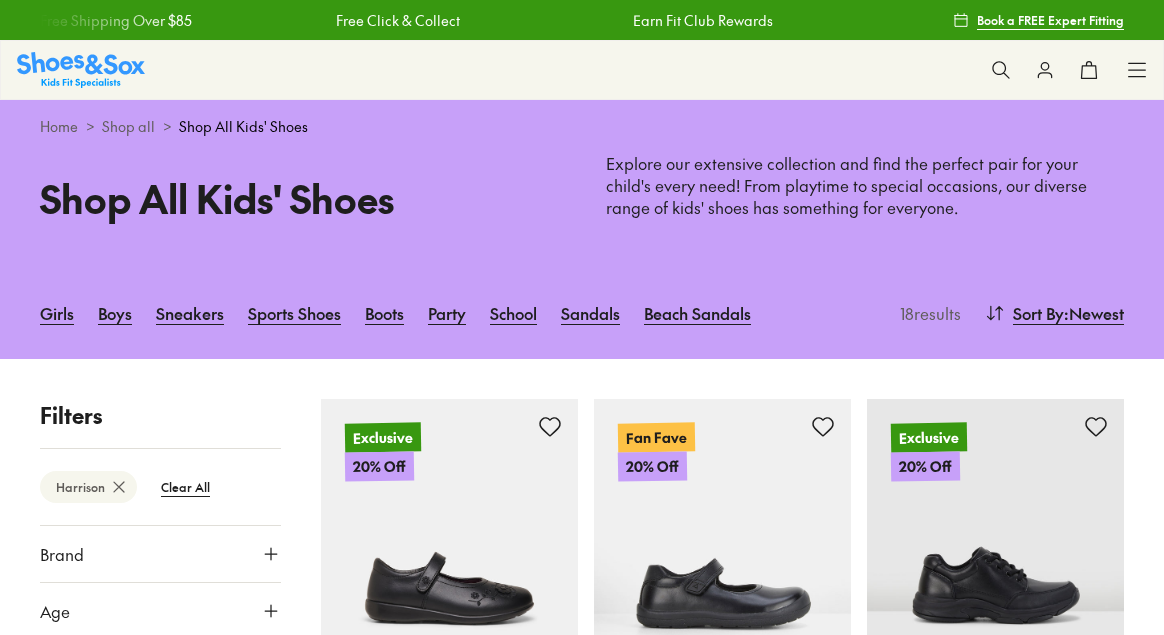 type on "***" 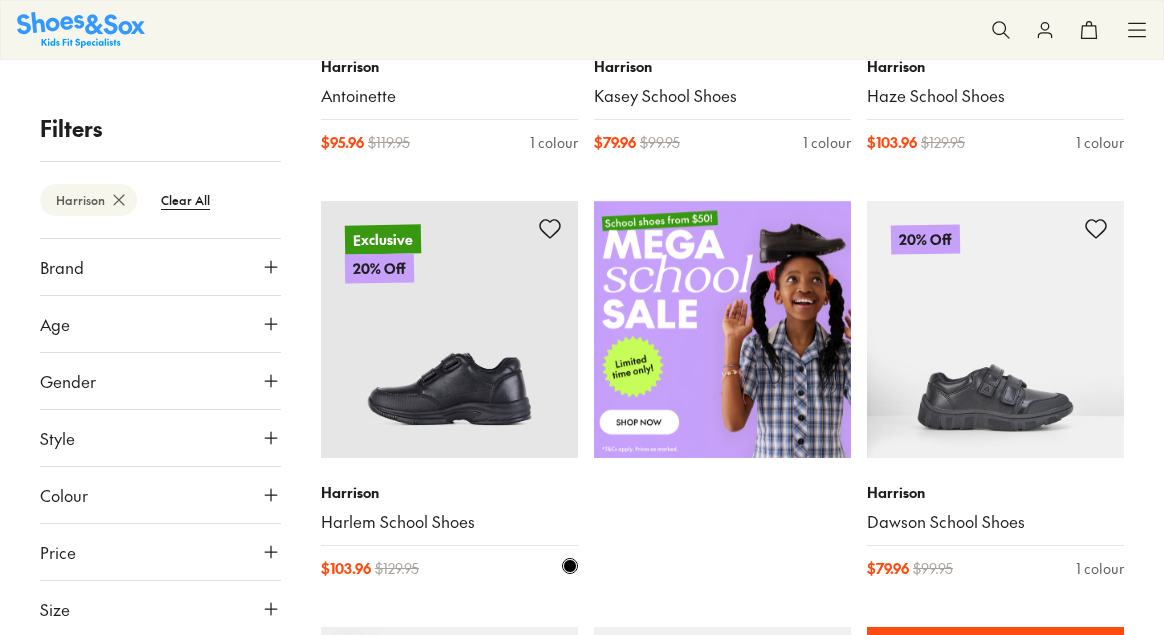 scroll, scrollTop: 0, scrollLeft: 0, axis: both 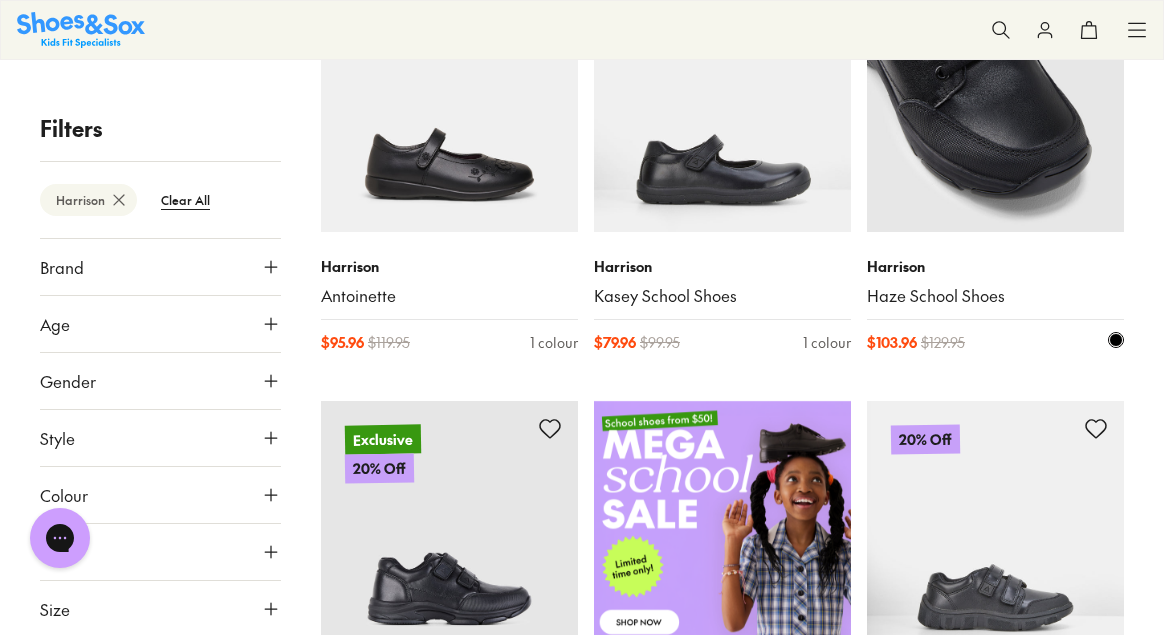 click at bounding box center (995, 103) 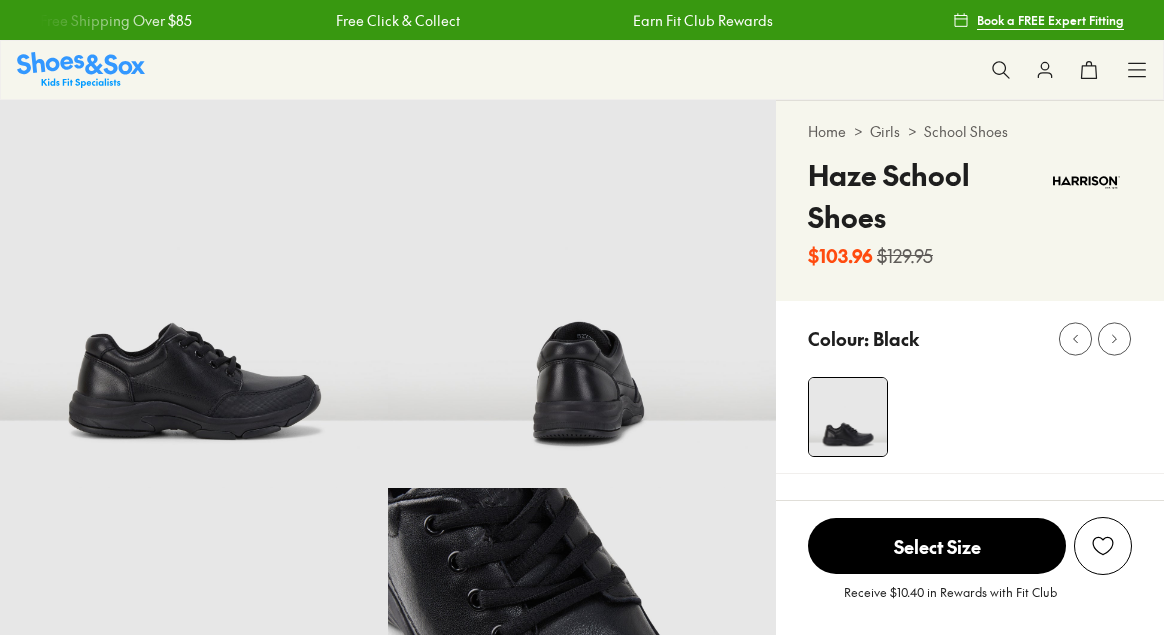 scroll, scrollTop: 0, scrollLeft: 0, axis: both 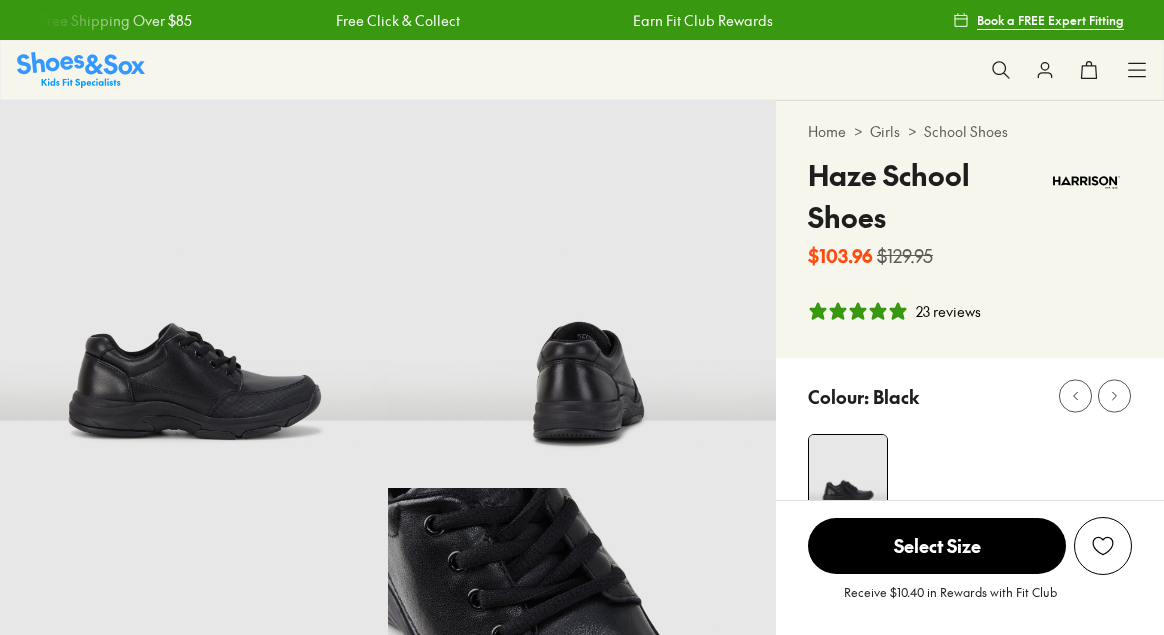 select on "*" 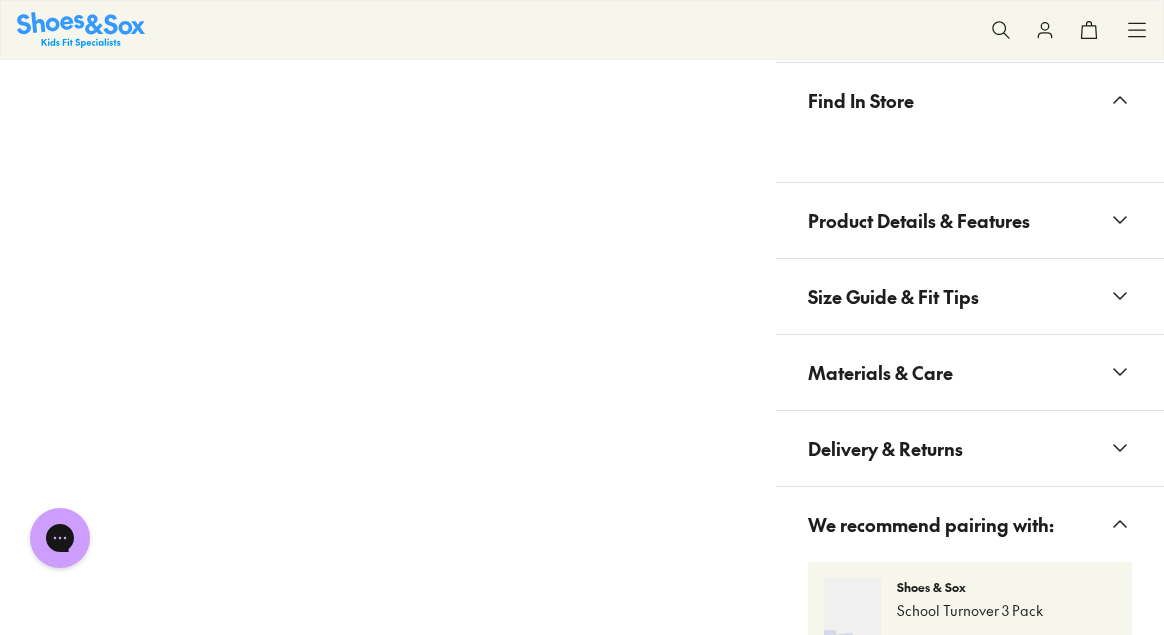 scroll, scrollTop: 1400, scrollLeft: 0, axis: vertical 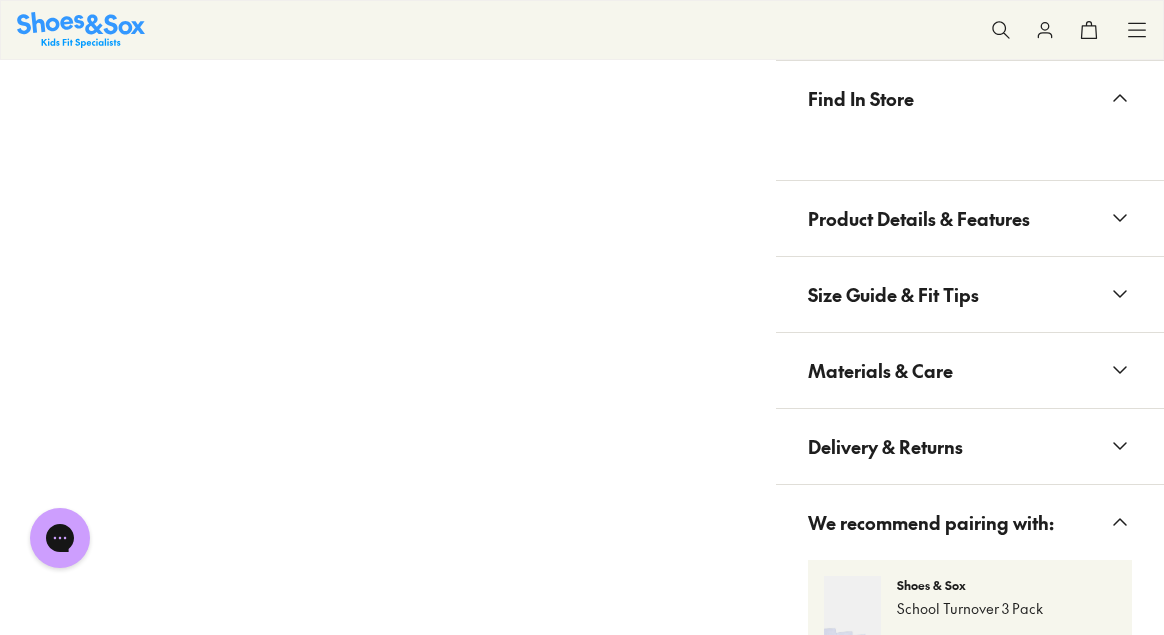 click on "Product Details & Features" at bounding box center (919, 218) 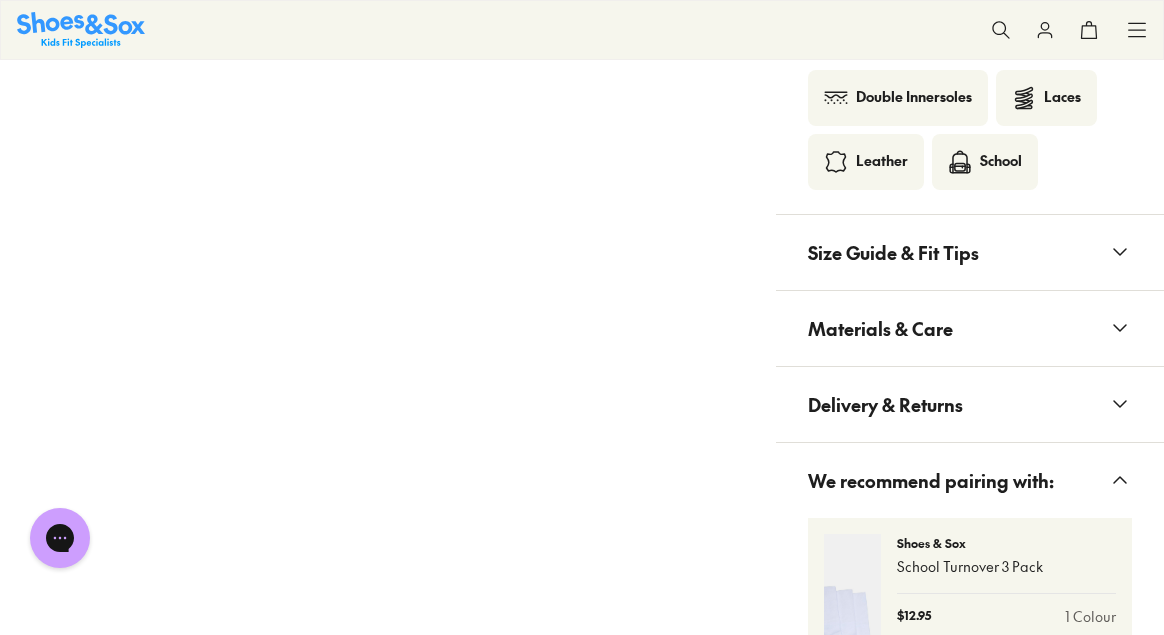 scroll, scrollTop: 1900, scrollLeft: 0, axis: vertical 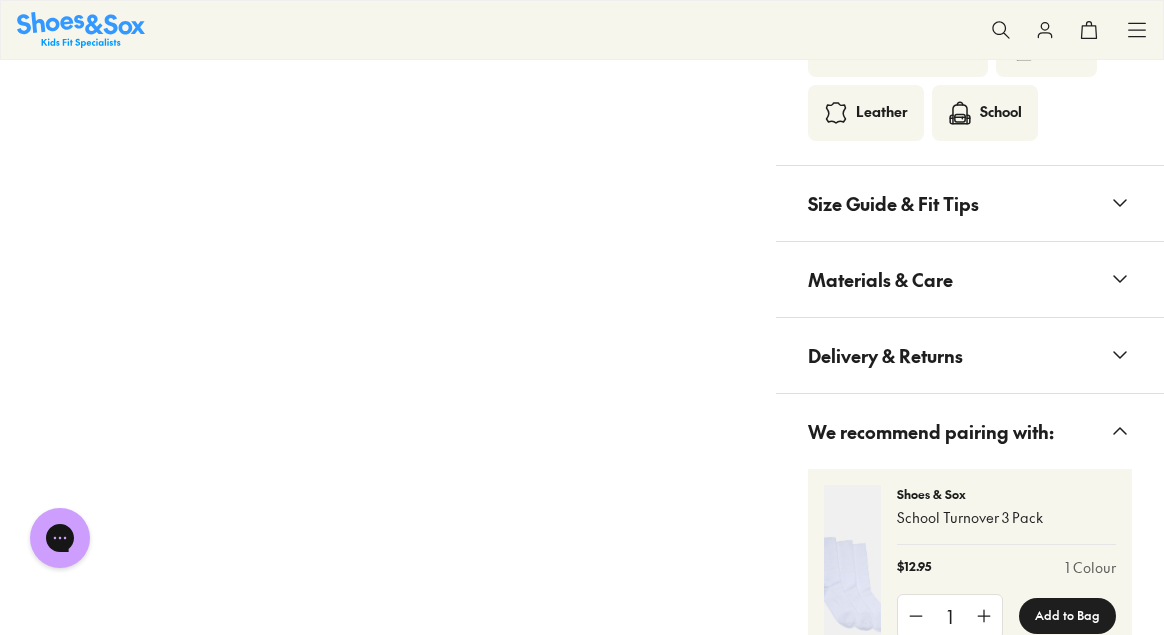 click on "Materials & Care" at bounding box center (970, 279) 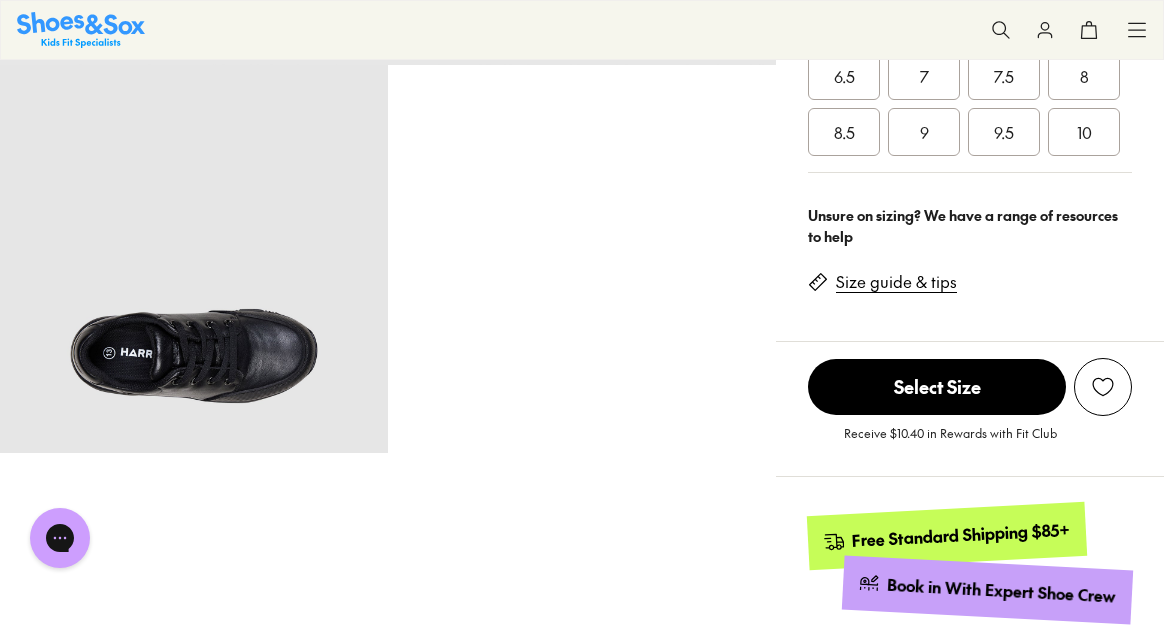 scroll, scrollTop: 700, scrollLeft: 0, axis: vertical 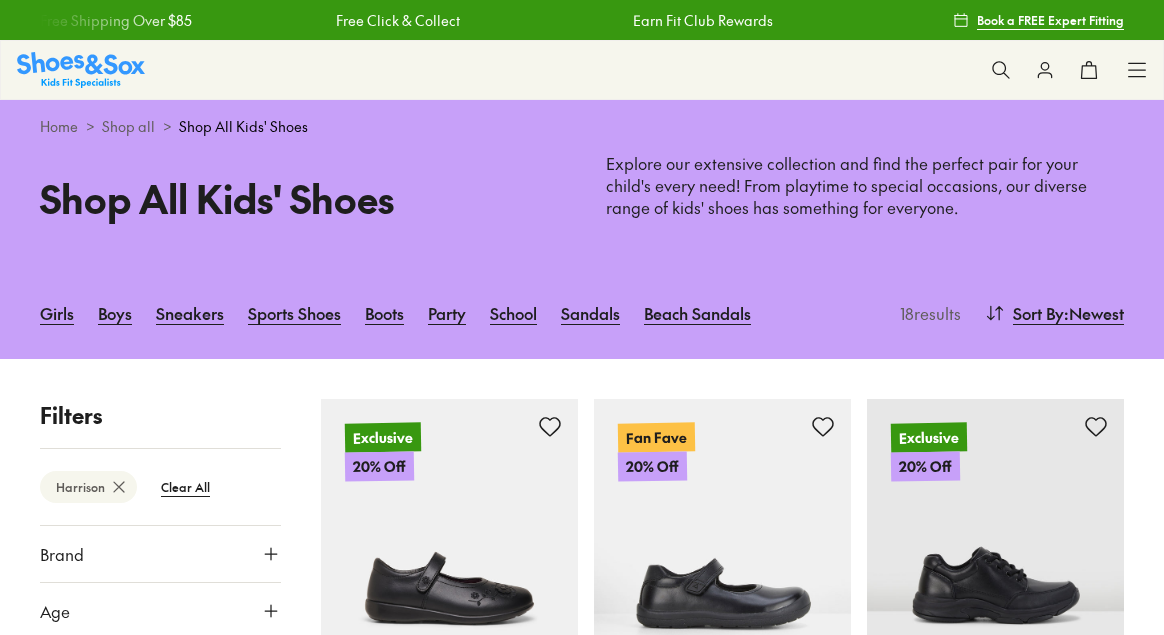 type on "***" 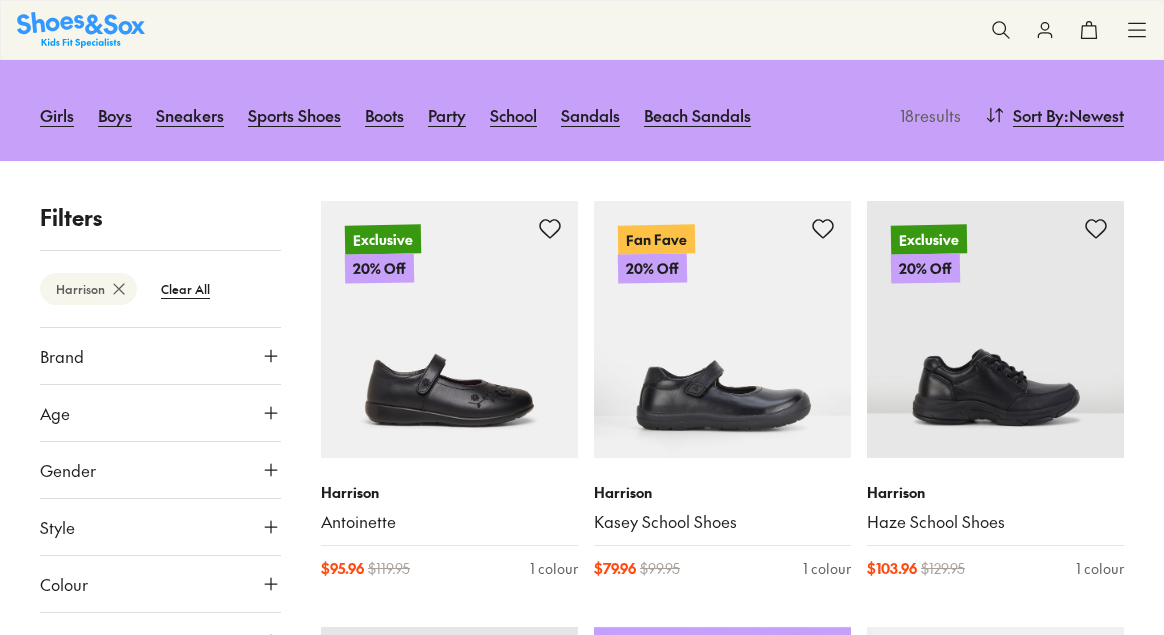 scroll, scrollTop: 0, scrollLeft: 0, axis: both 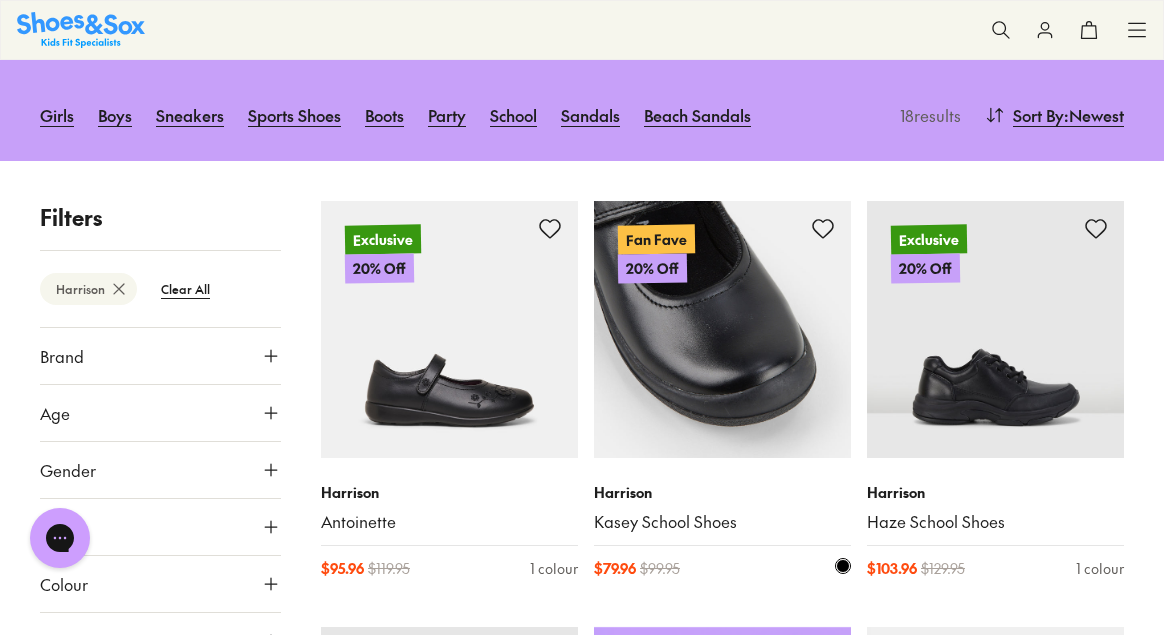 click at bounding box center (722, 329) 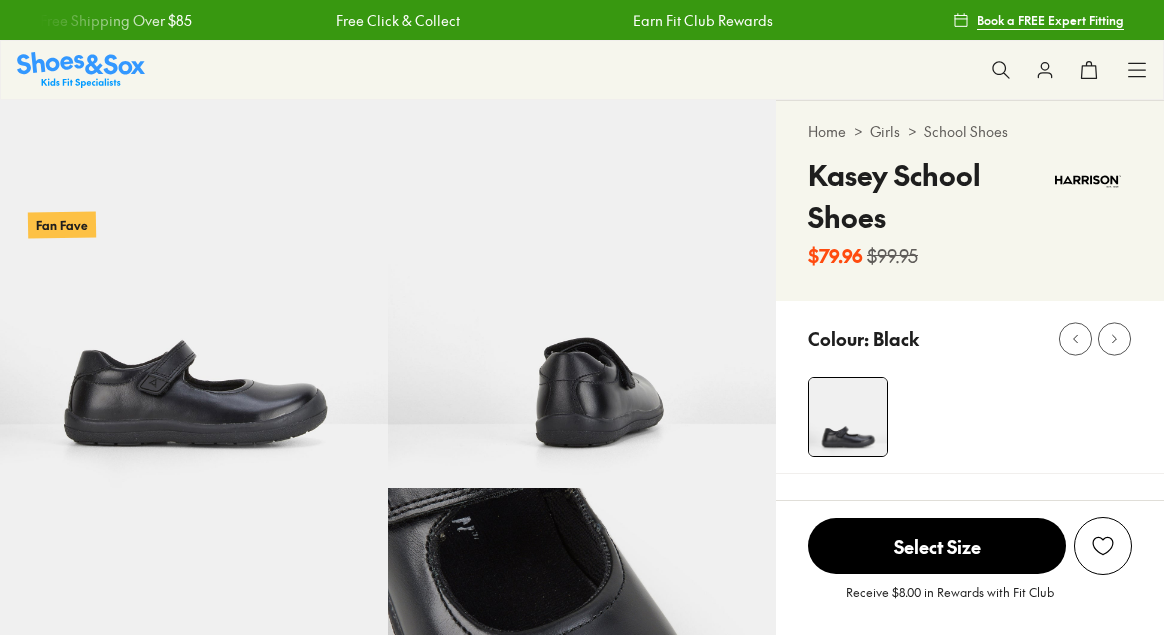scroll, scrollTop: 246, scrollLeft: 0, axis: vertical 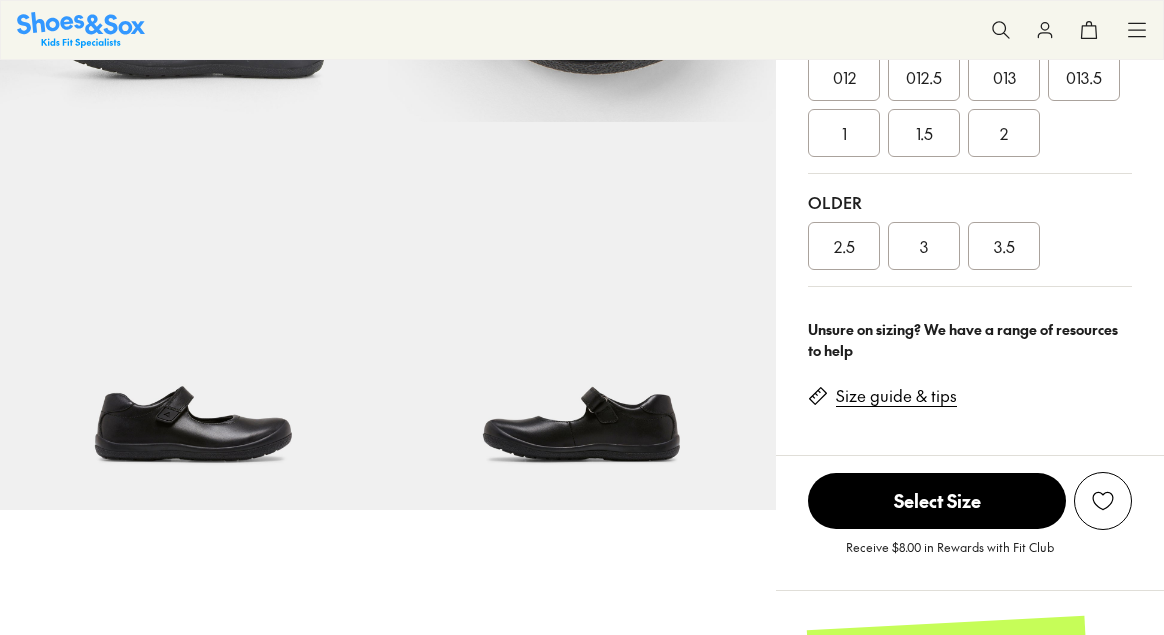 select on "*" 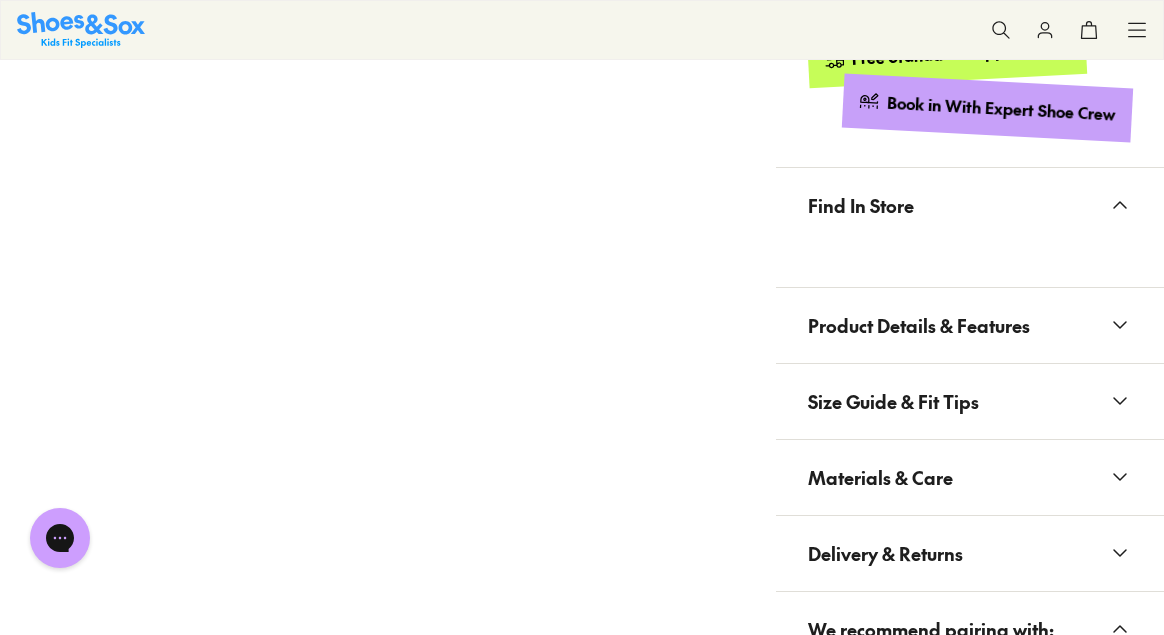 scroll, scrollTop: 1400, scrollLeft: 0, axis: vertical 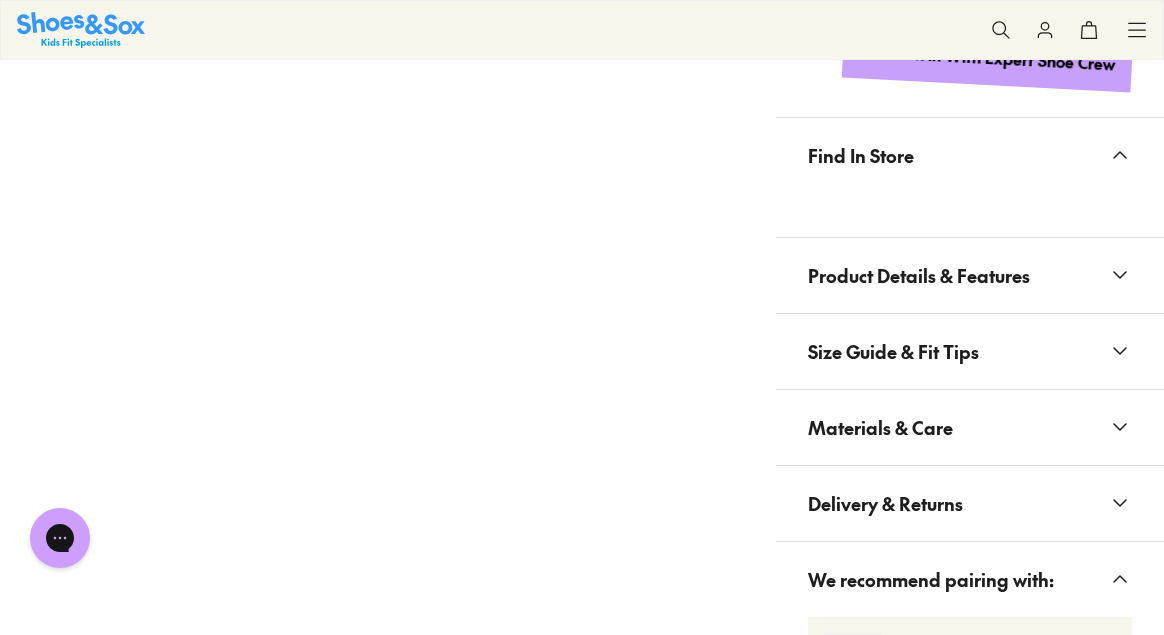 click on "Product Details & Features" at bounding box center [919, 275] 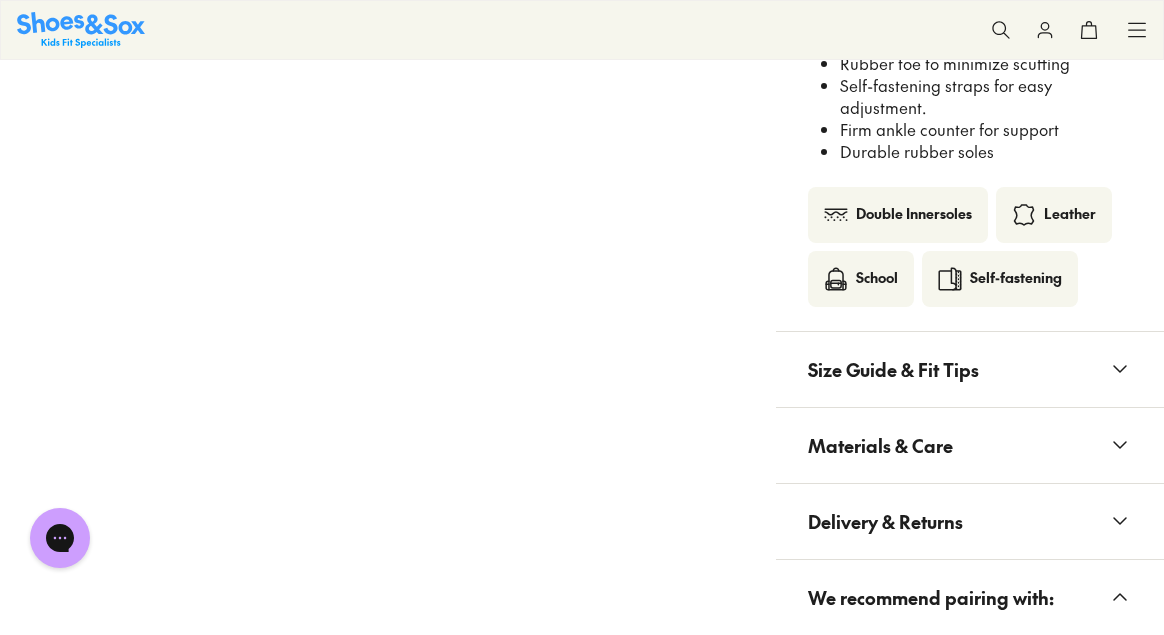 scroll, scrollTop: 1900, scrollLeft: 0, axis: vertical 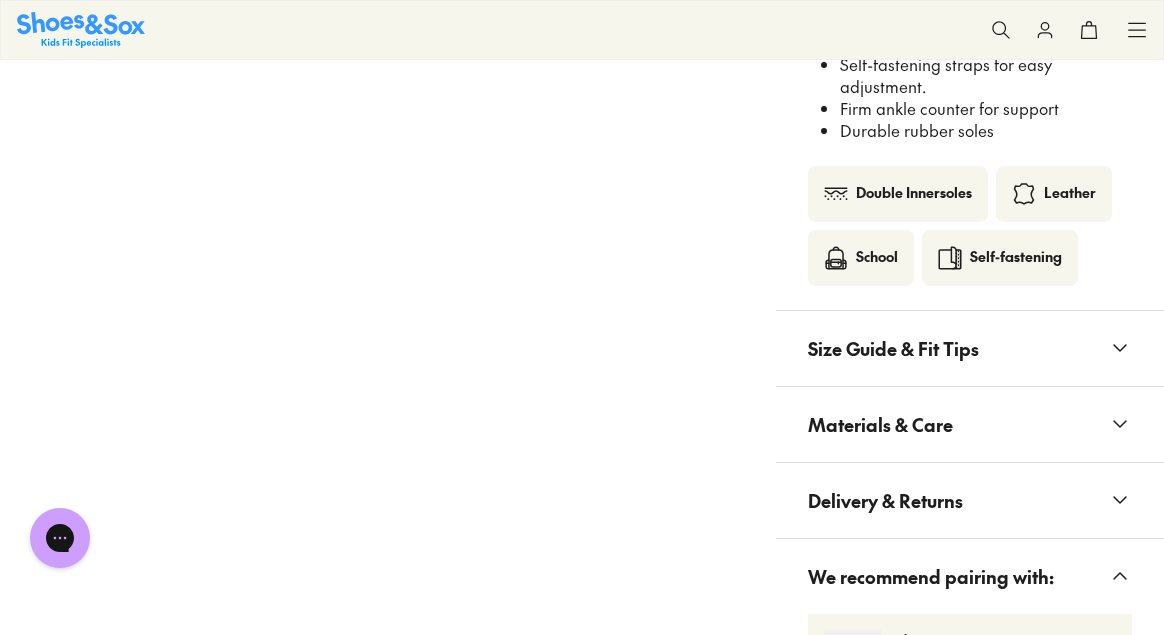 click on "Materials & Care" at bounding box center (880, 424) 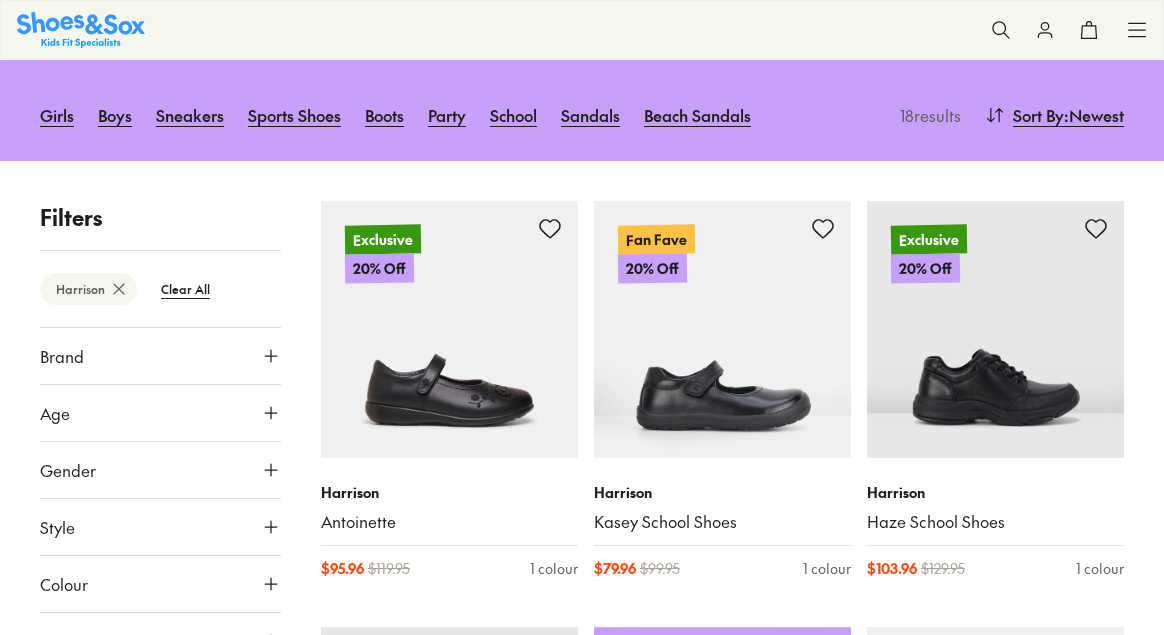 scroll, scrollTop: 198, scrollLeft: 0, axis: vertical 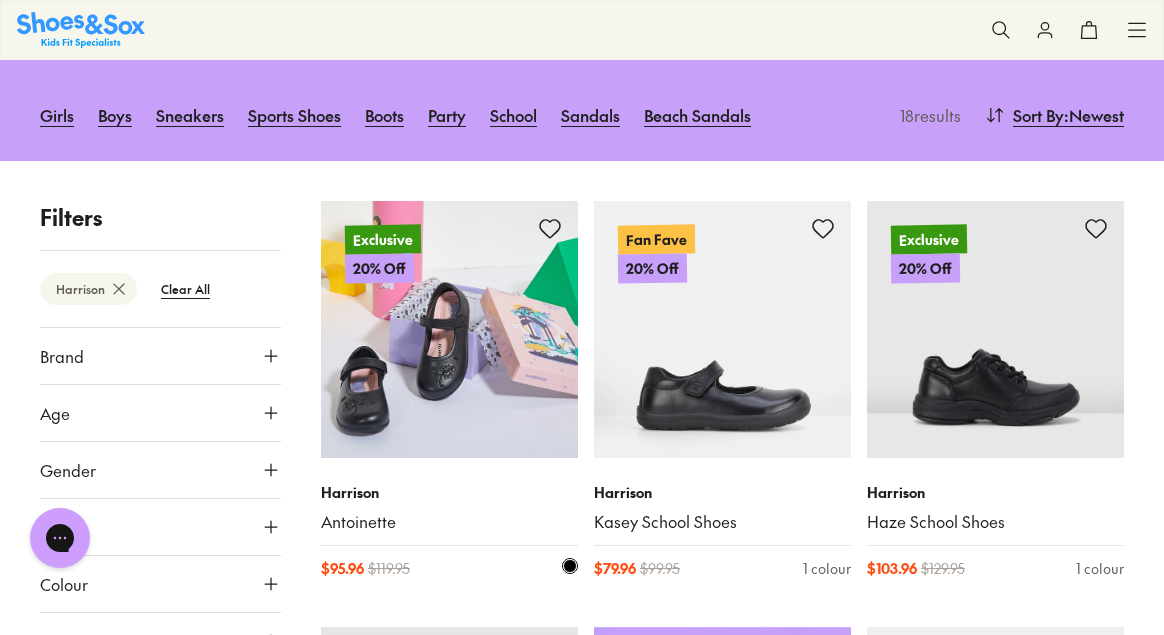click at bounding box center (449, 329) 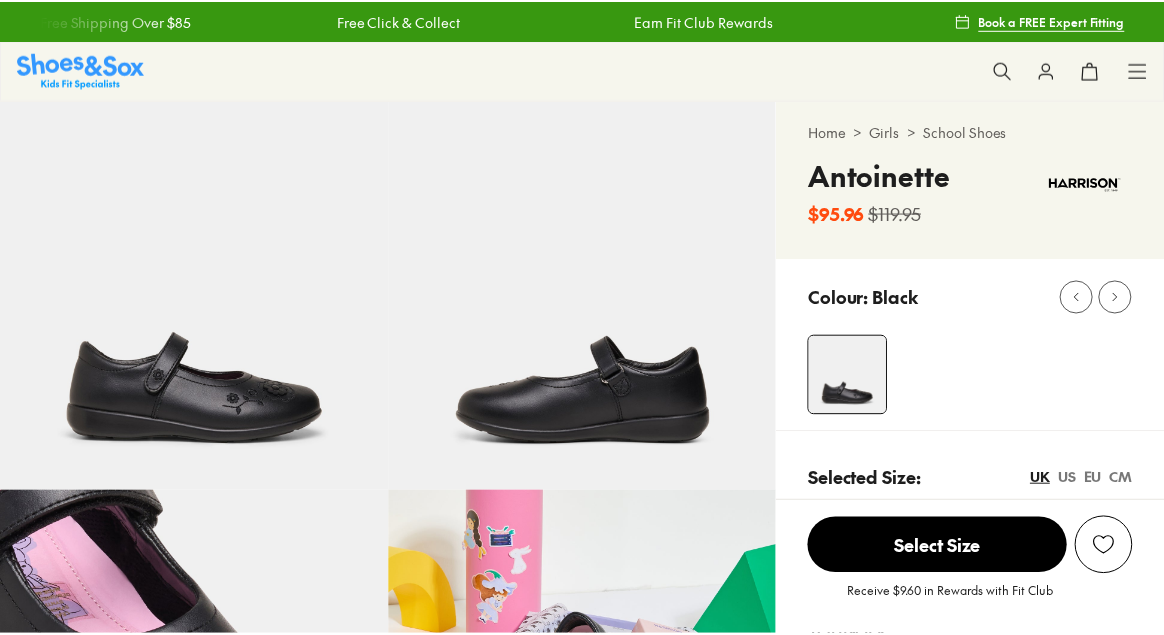 scroll, scrollTop: 0, scrollLeft: 0, axis: both 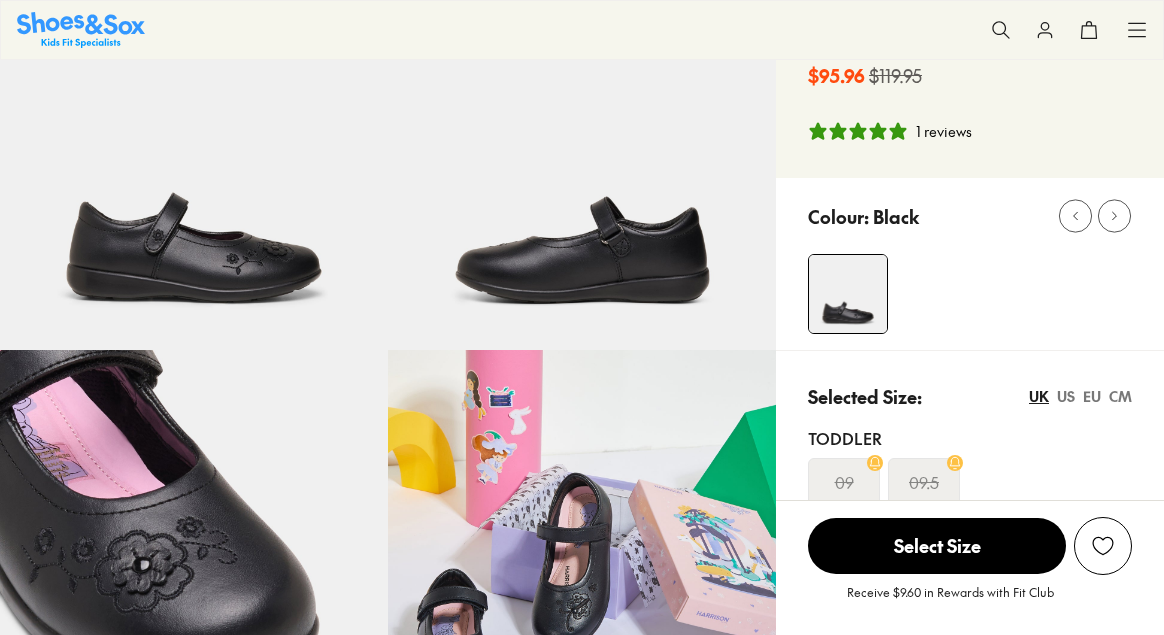 select on "*" 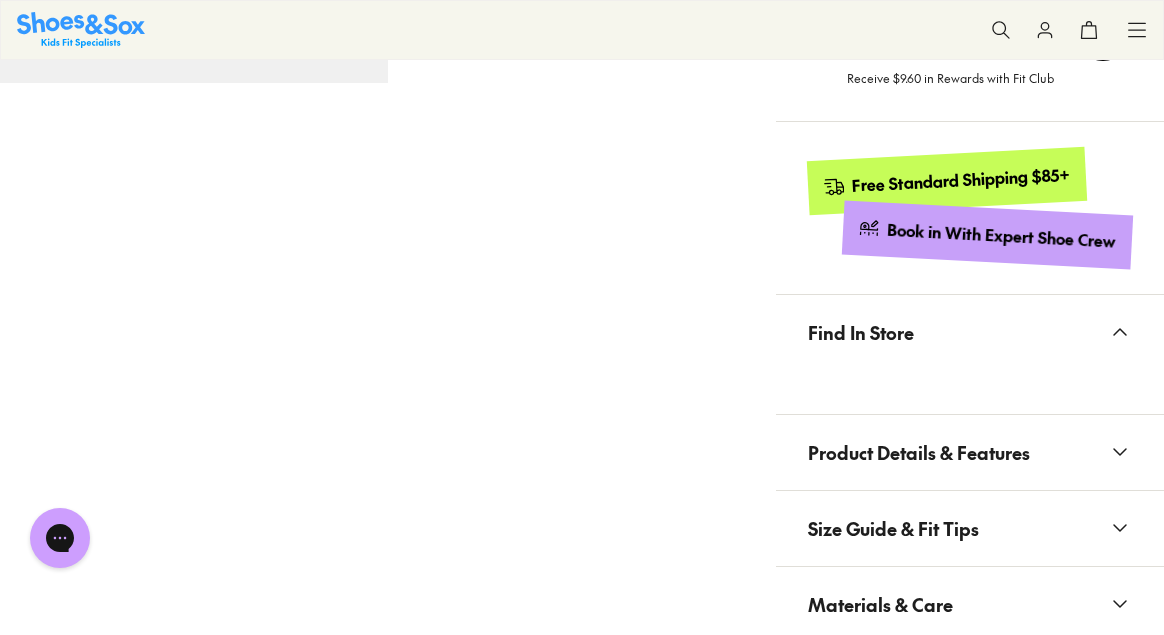 scroll, scrollTop: 1200, scrollLeft: 0, axis: vertical 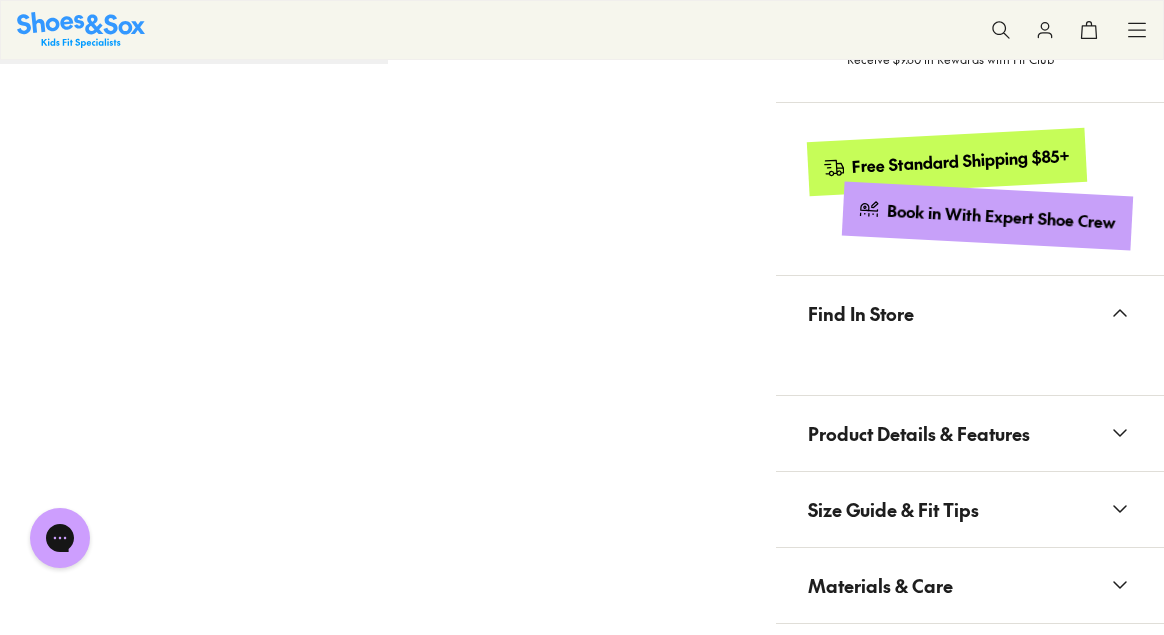 click on "Product Details & Features" at bounding box center [919, 433] 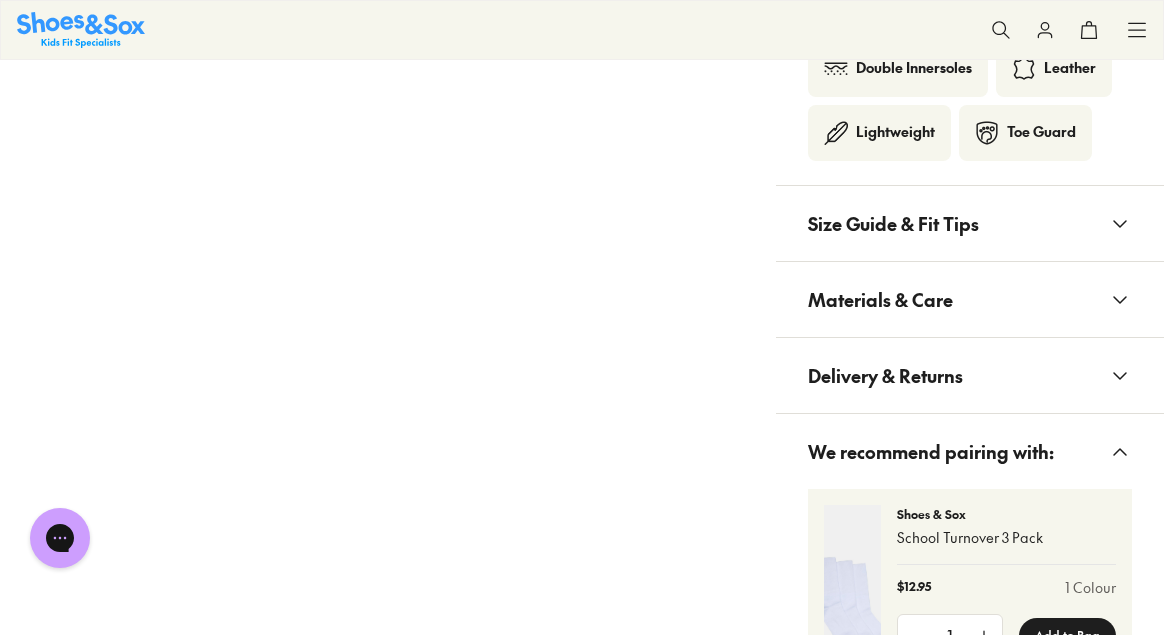 scroll, scrollTop: 2100, scrollLeft: 0, axis: vertical 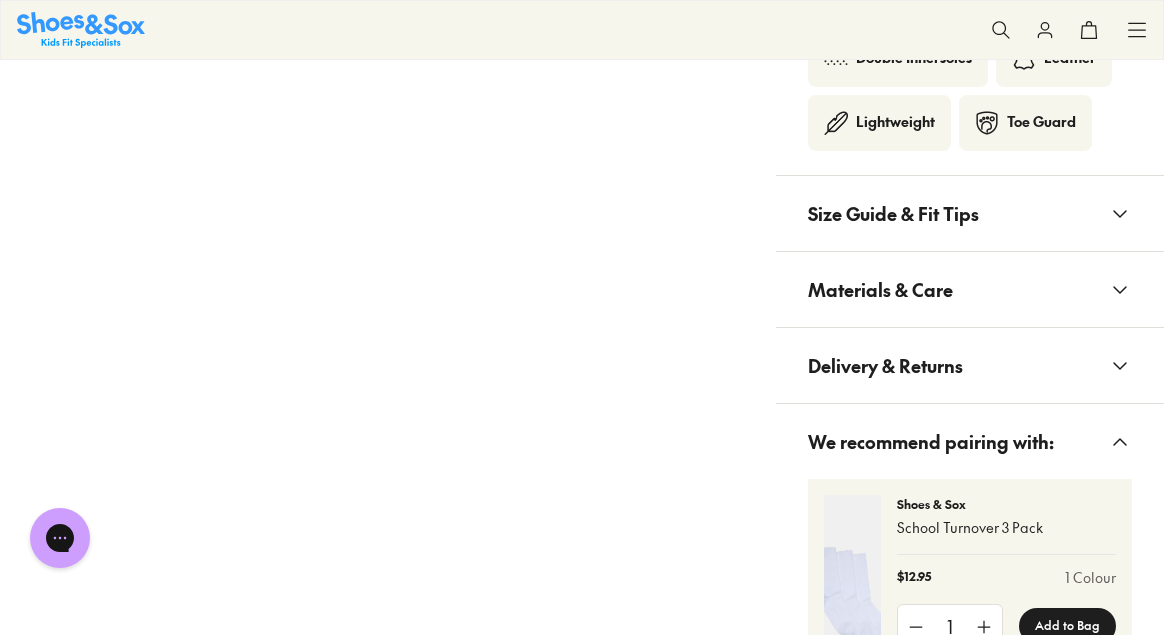 click on "Materials & Care" at bounding box center [880, 289] 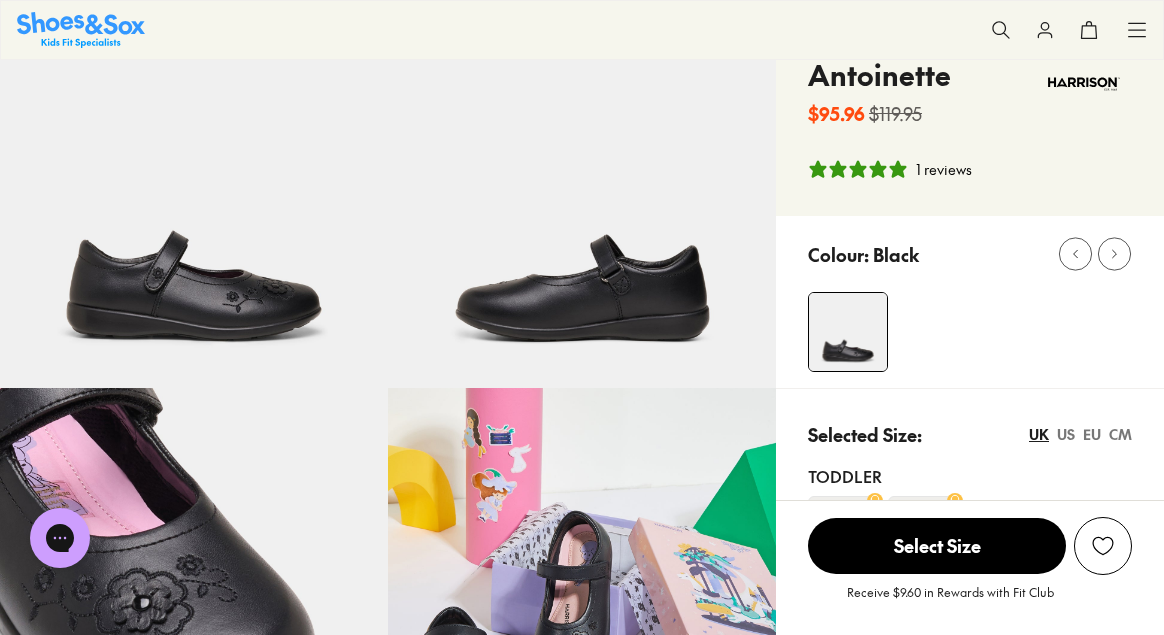 scroll, scrollTop: 0, scrollLeft: 0, axis: both 